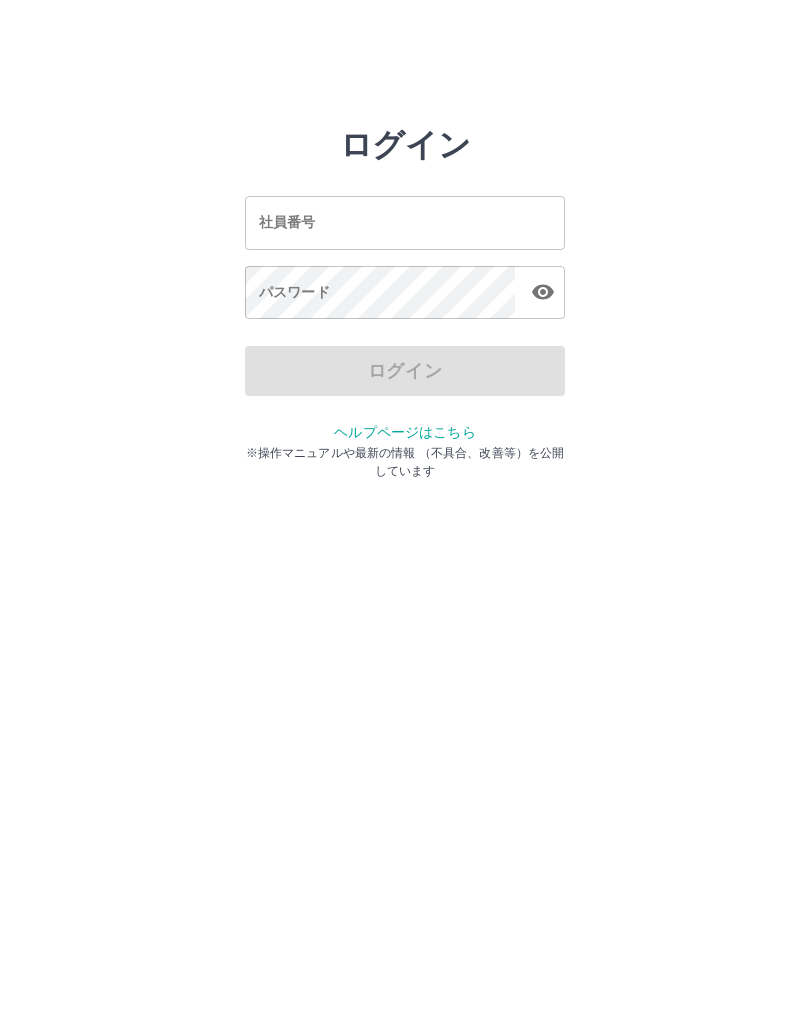 scroll, scrollTop: 0, scrollLeft: 0, axis: both 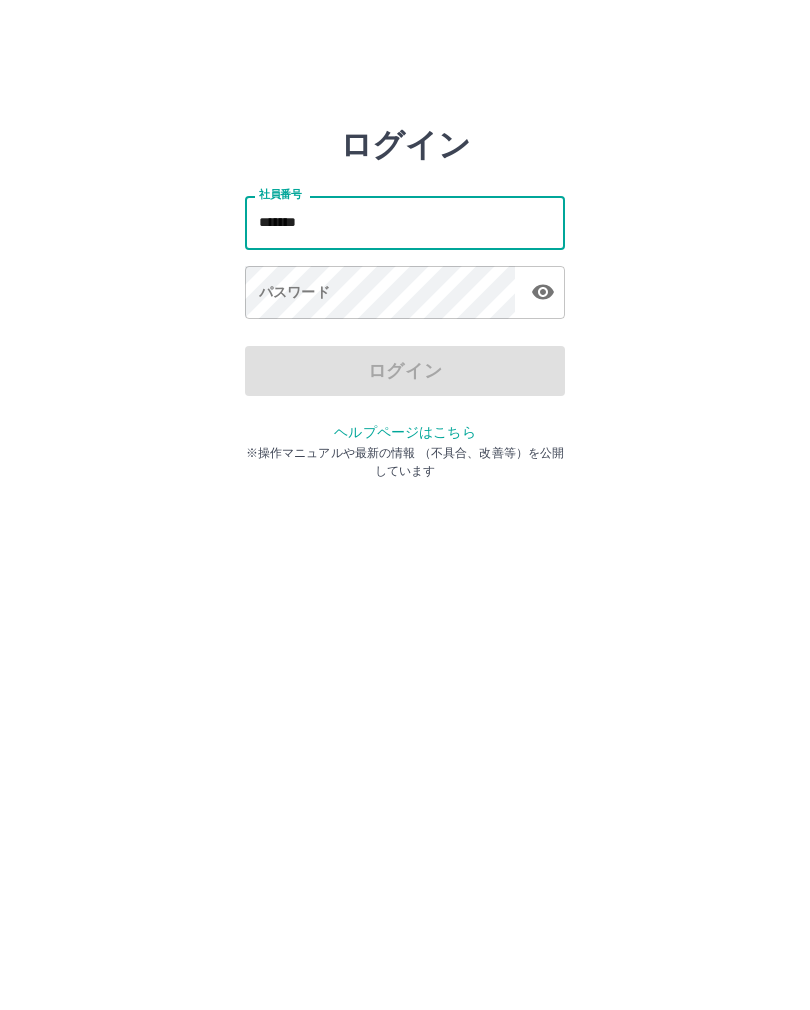 type on "*******" 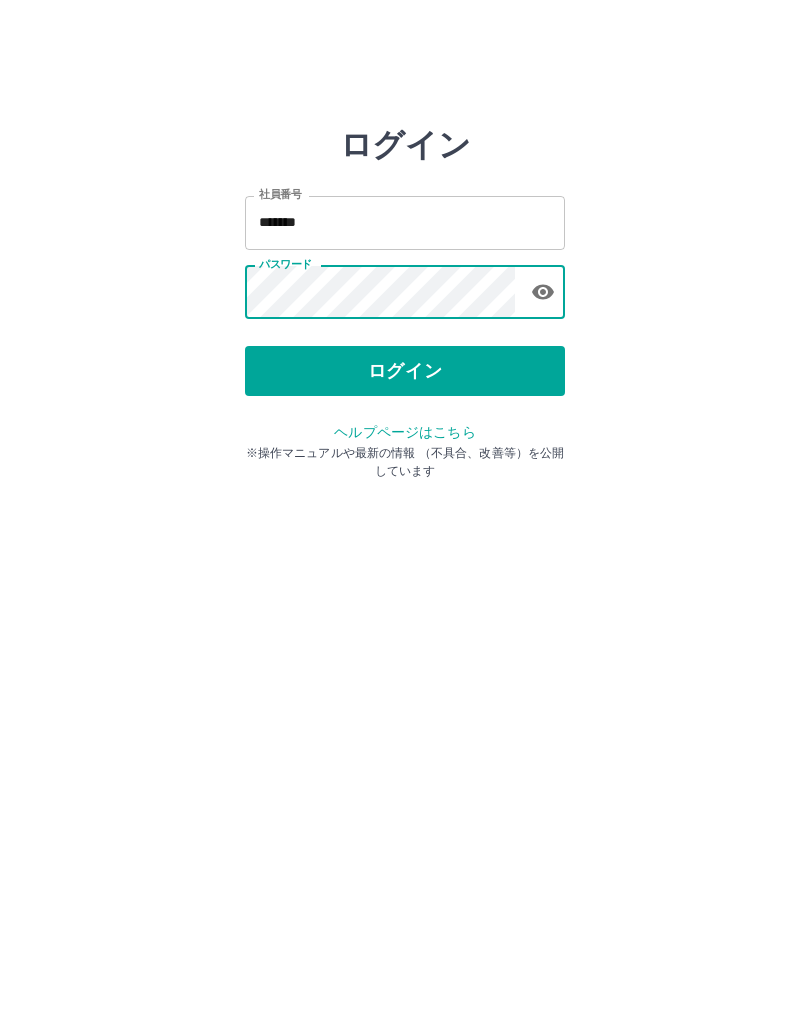 click on "ログイン" at bounding box center (405, 371) 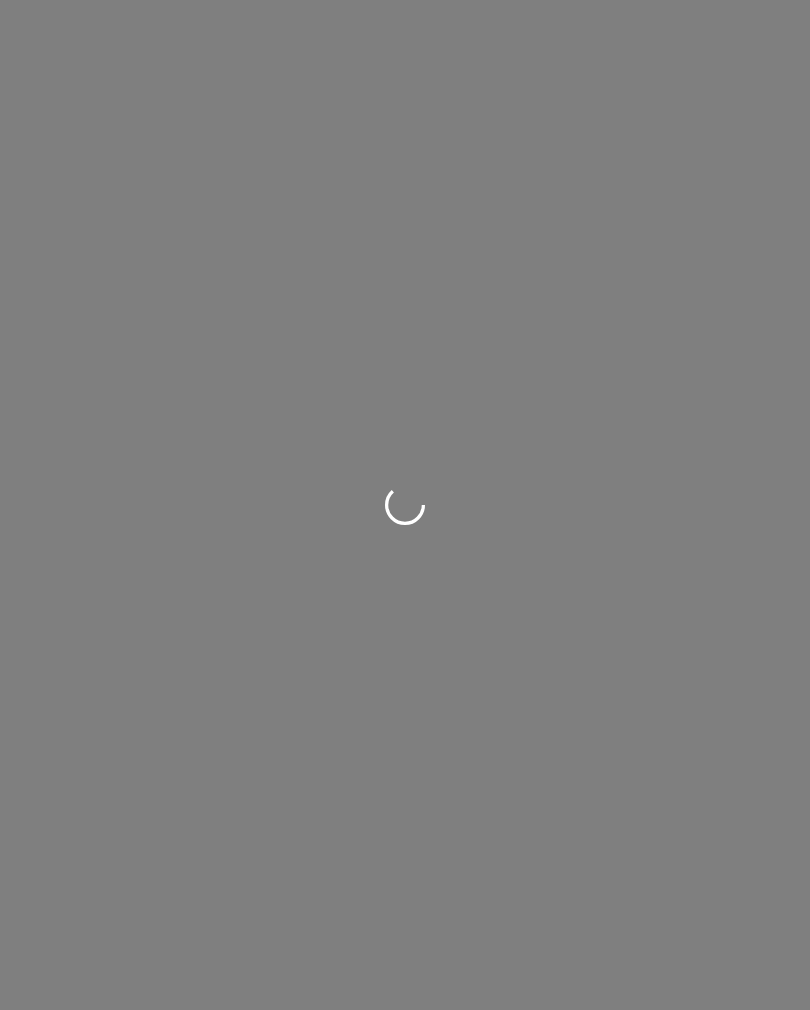 scroll, scrollTop: 0, scrollLeft: 0, axis: both 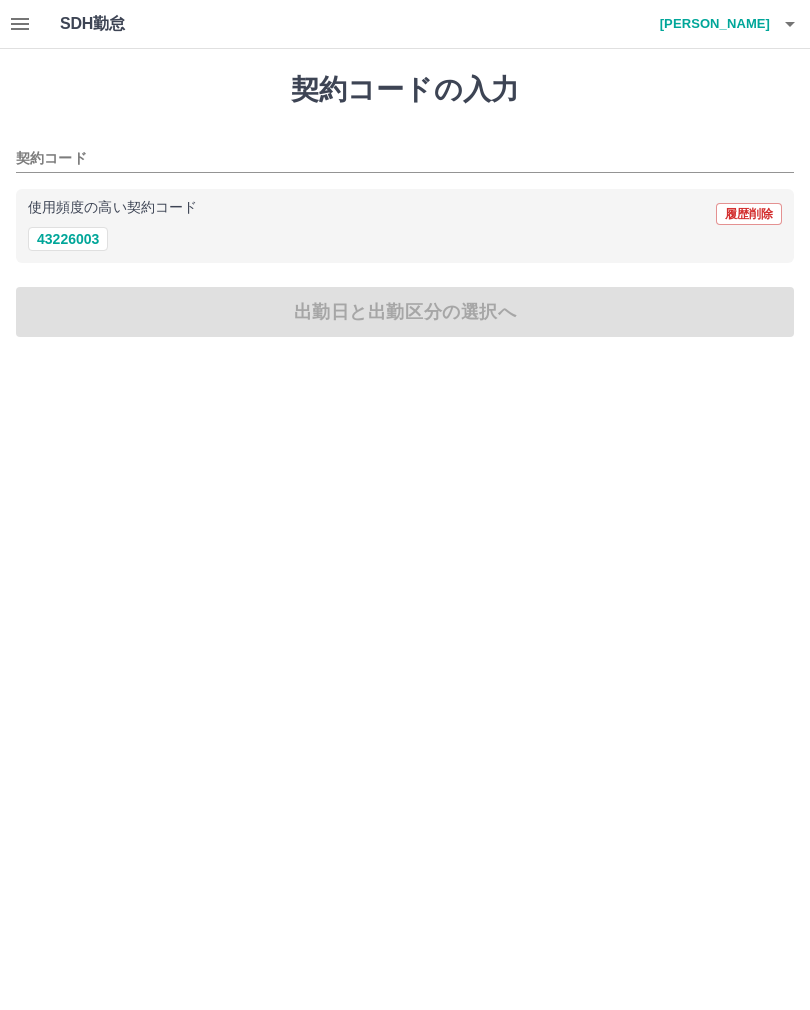 click on "43226003" at bounding box center (68, 239) 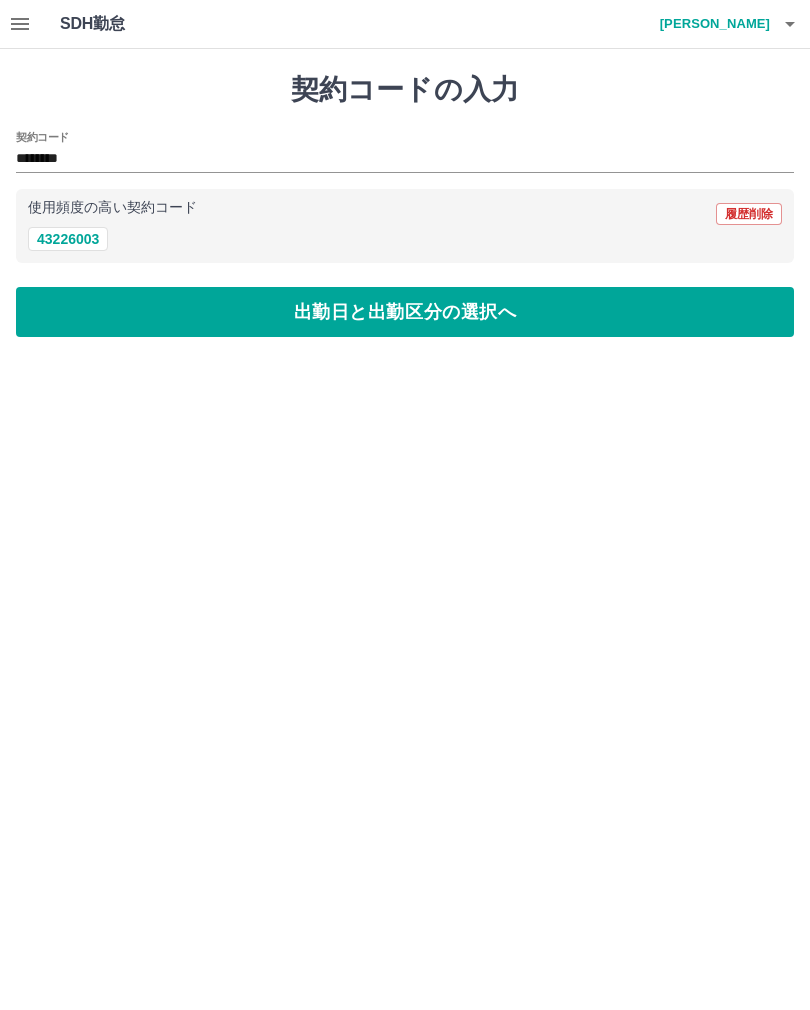 click on "出勤日と出勤区分の選択へ" at bounding box center [405, 312] 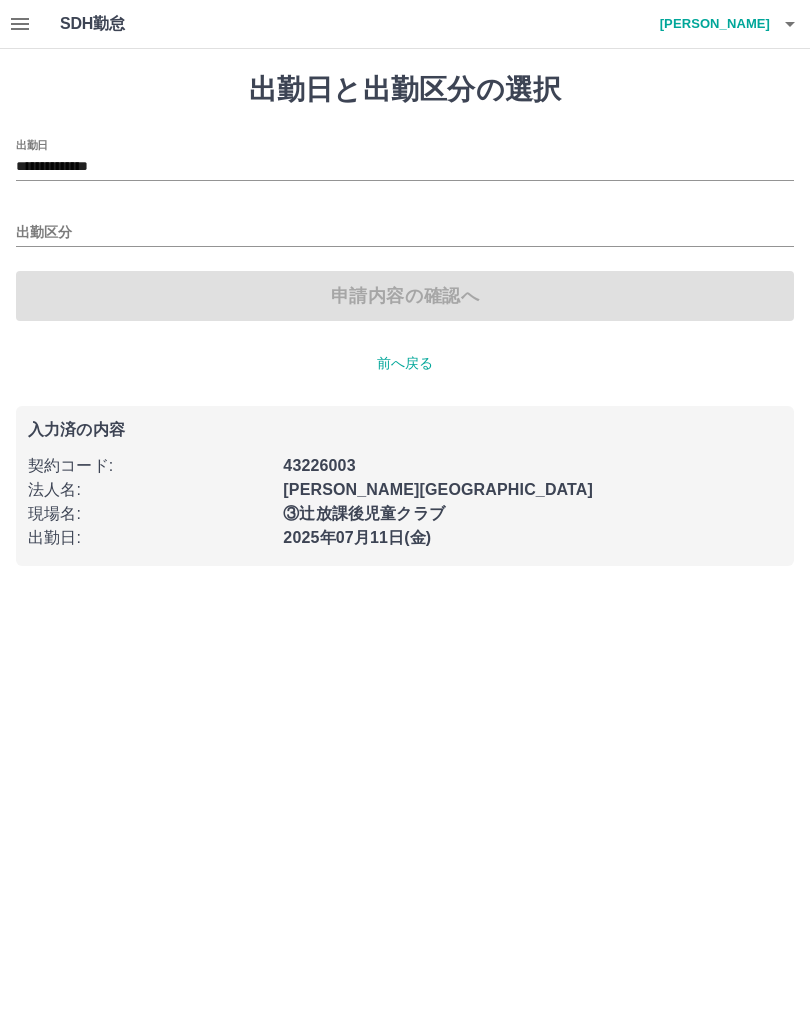 click on "出勤区分" at bounding box center (405, 233) 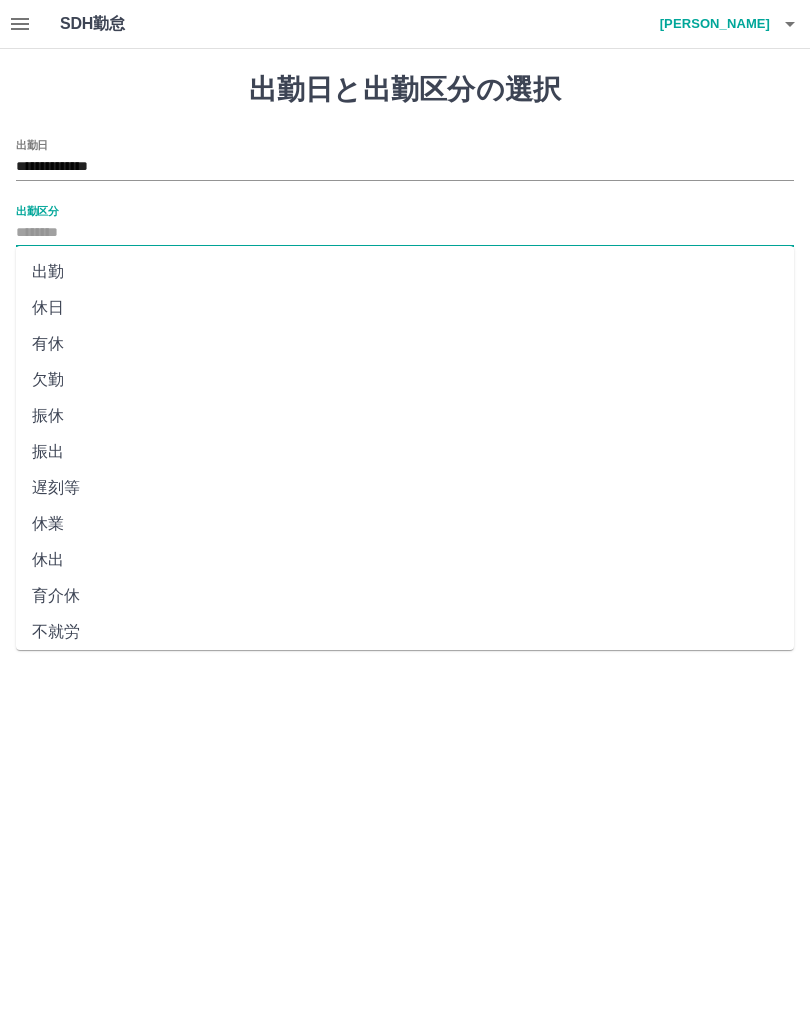 click on "出勤" at bounding box center (405, 272) 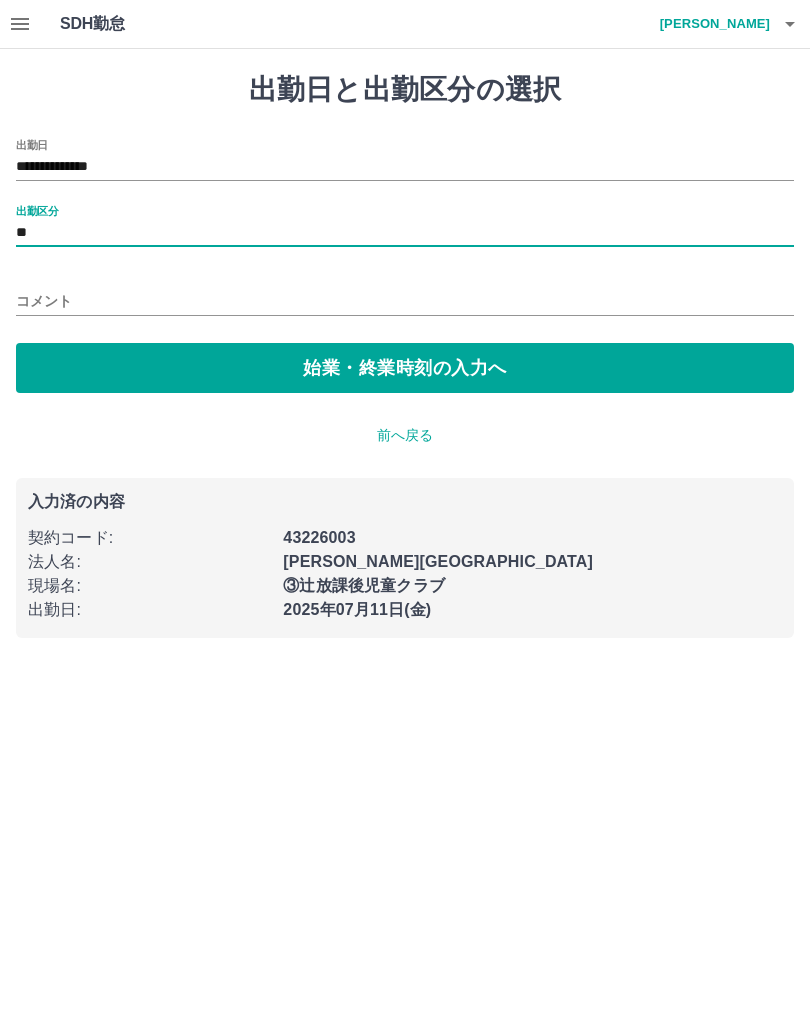 click on "コメント" at bounding box center [405, 301] 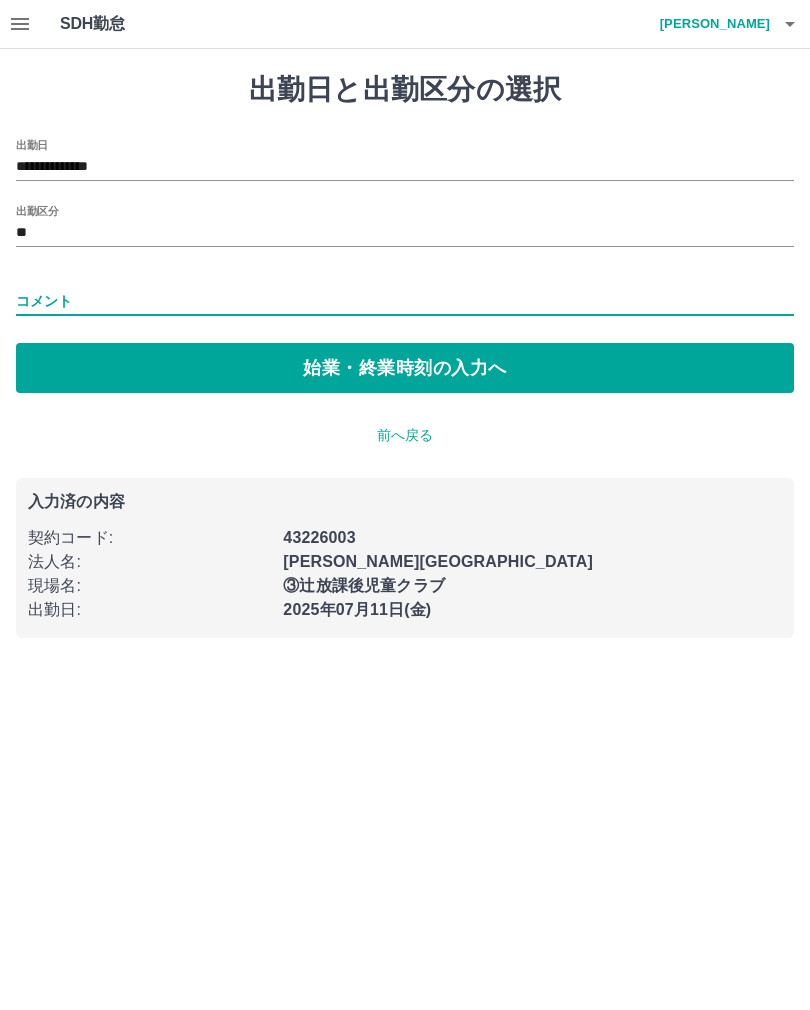 click on "始業・終業時刻の入力へ" at bounding box center [405, 368] 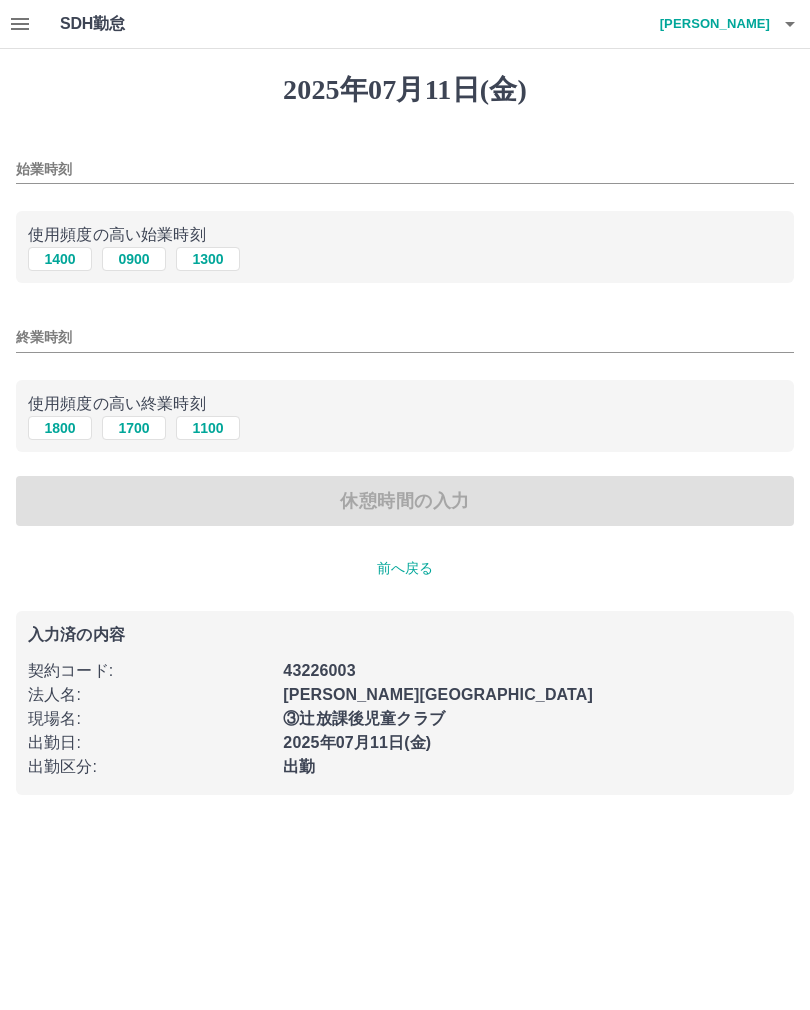 click on "1400" at bounding box center (60, 259) 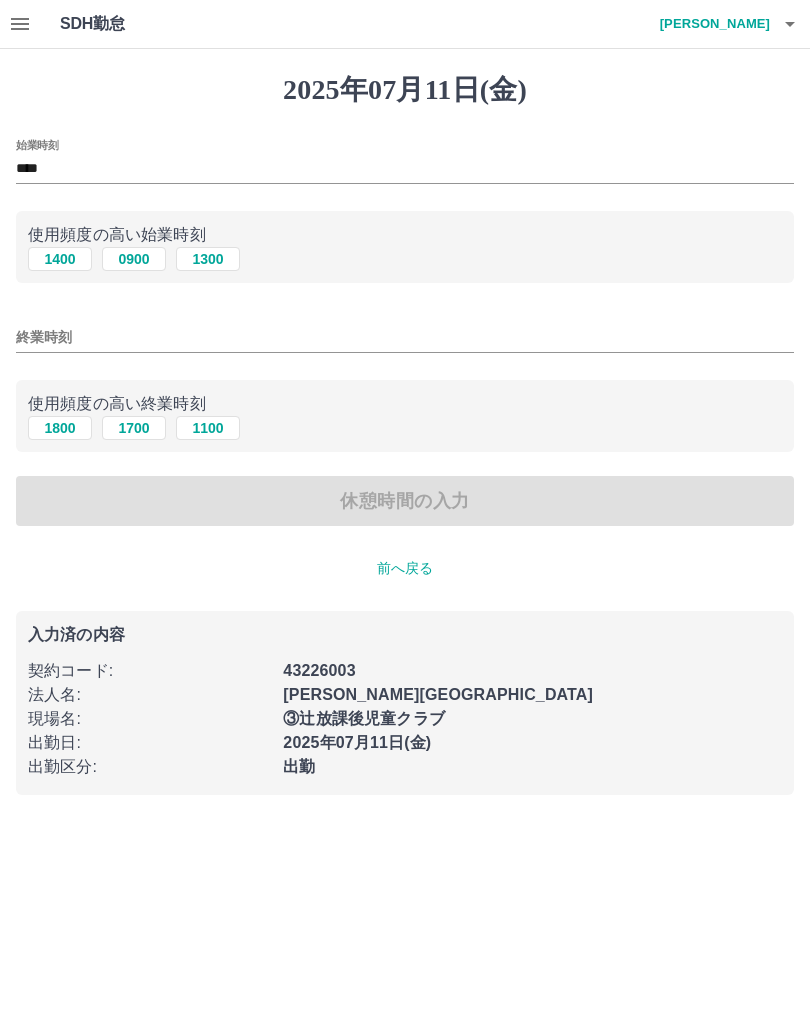 click on "1800" at bounding box center (60, 428) 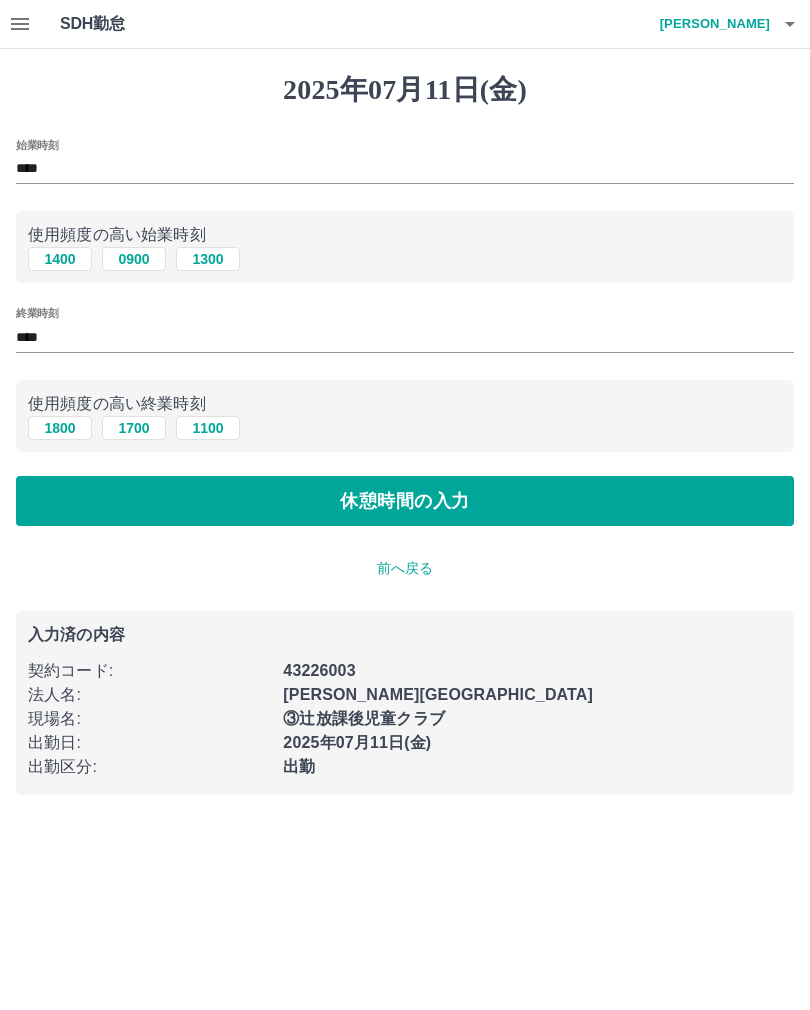 click on "休憩時間の入力" at bounding box center [405, 501] 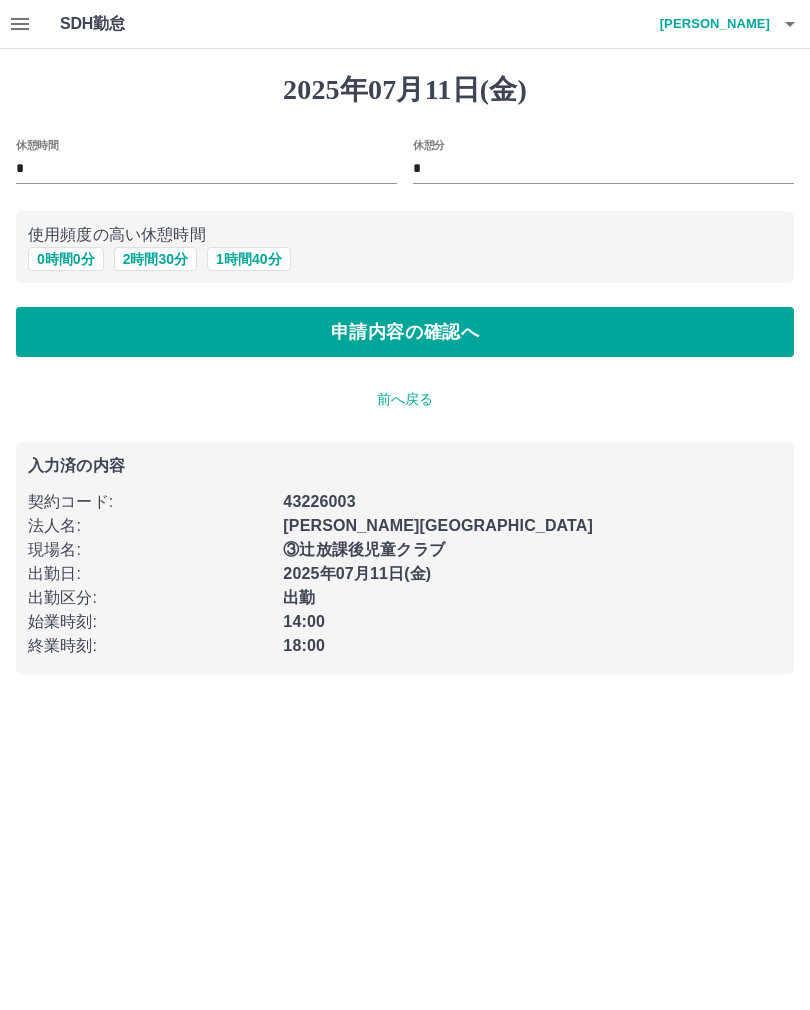 click on "申請内容の確認へ" at bounding box center (405, 332) 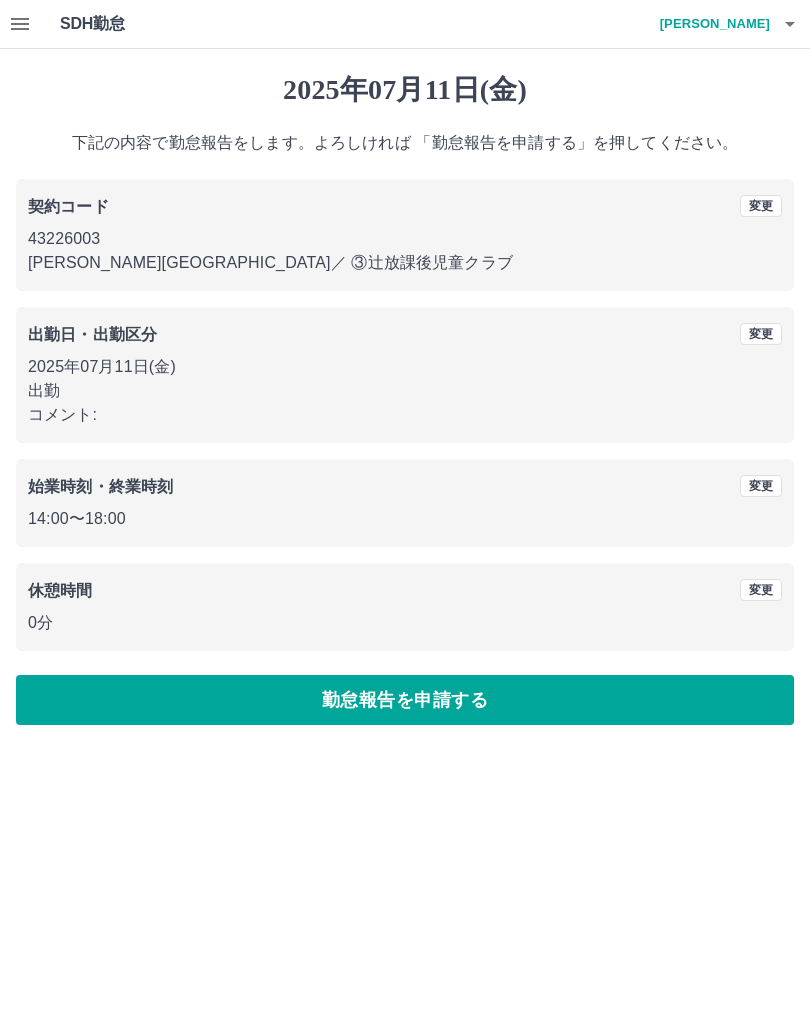 click on "勤怠報告を申請する" at bounding box center (405, 700) 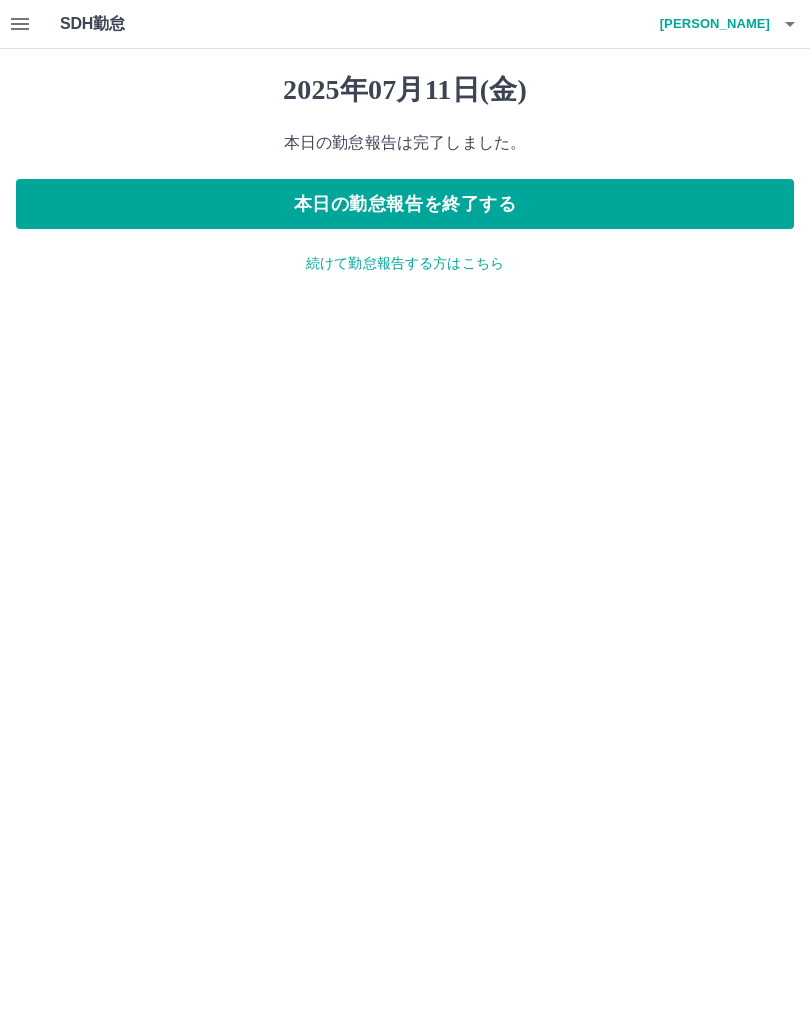 click on "本日の勤怠報告を終了する" at bounding box center [405, 204] 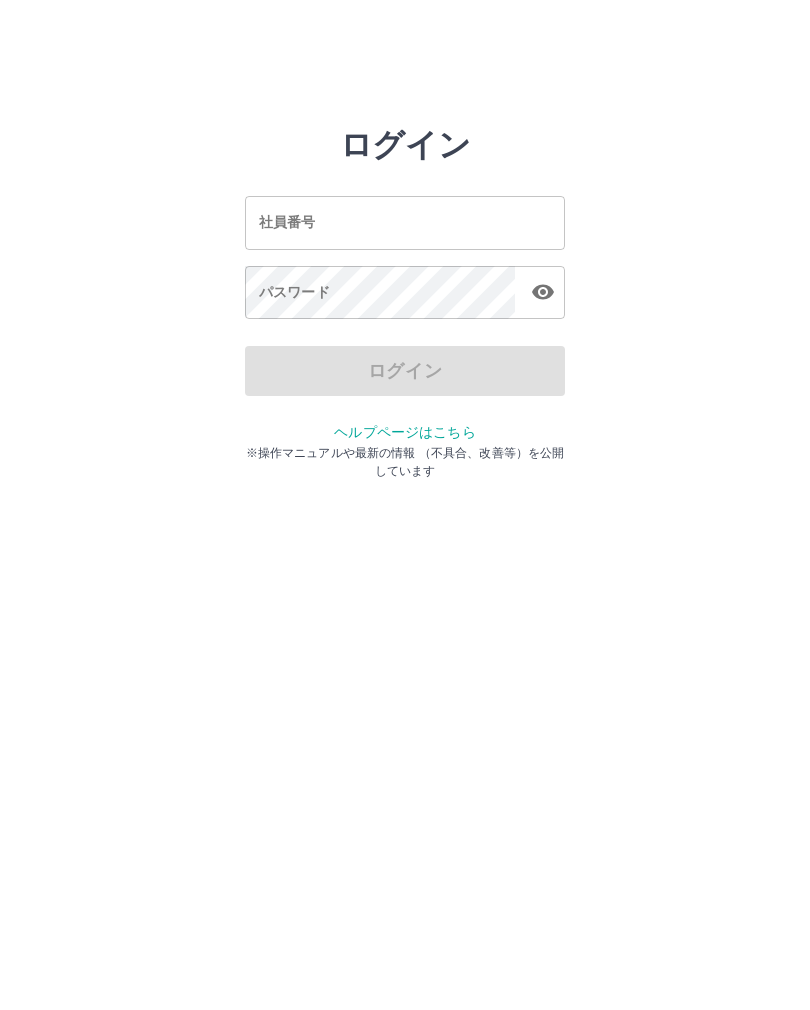 scroll, scrollTop: 0, scrollLeft: 0, axis: both 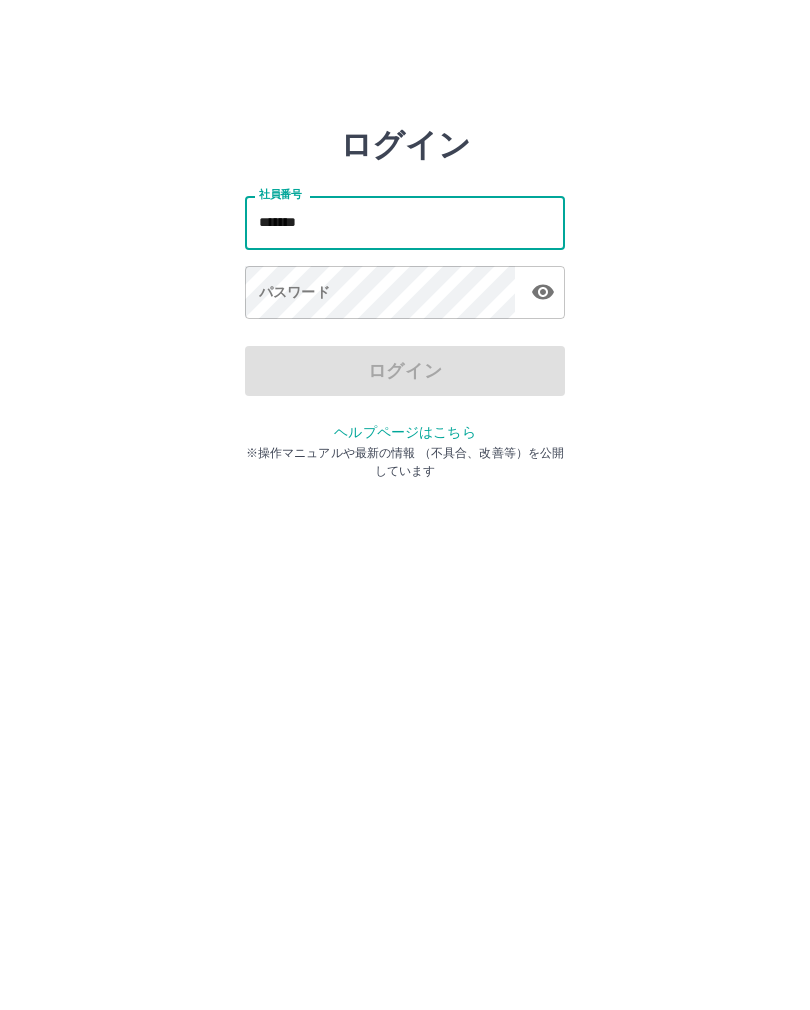 type on "*******" 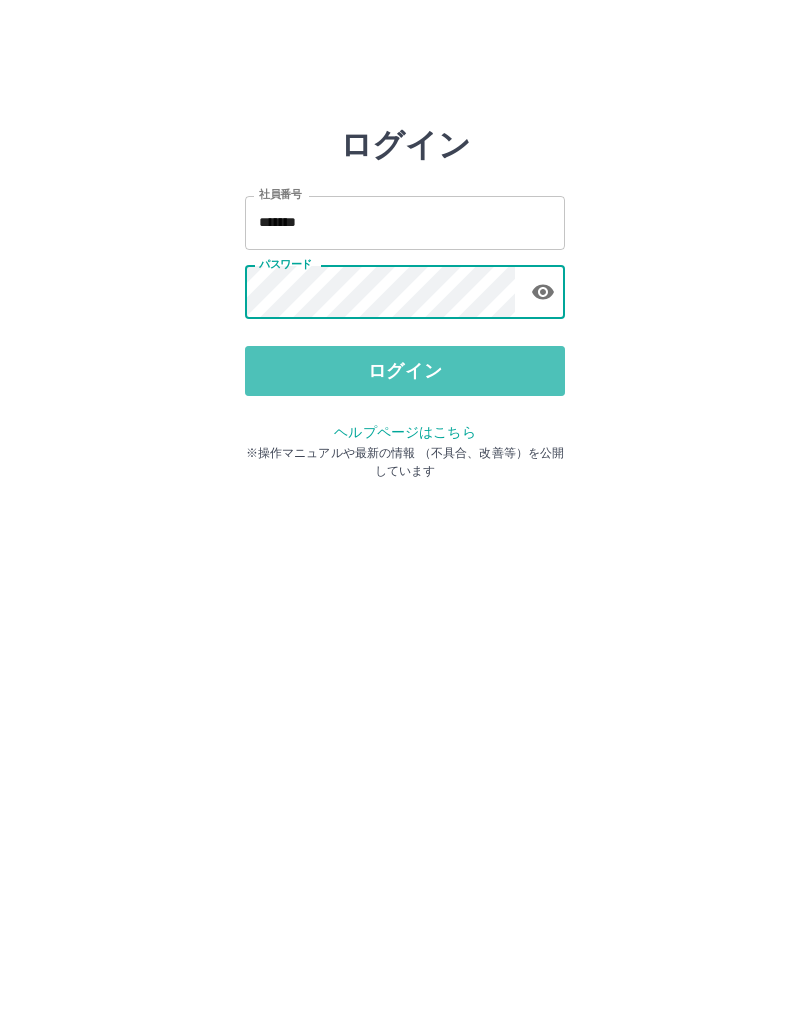 click on "ログイン" at bounding box center [405, 371] 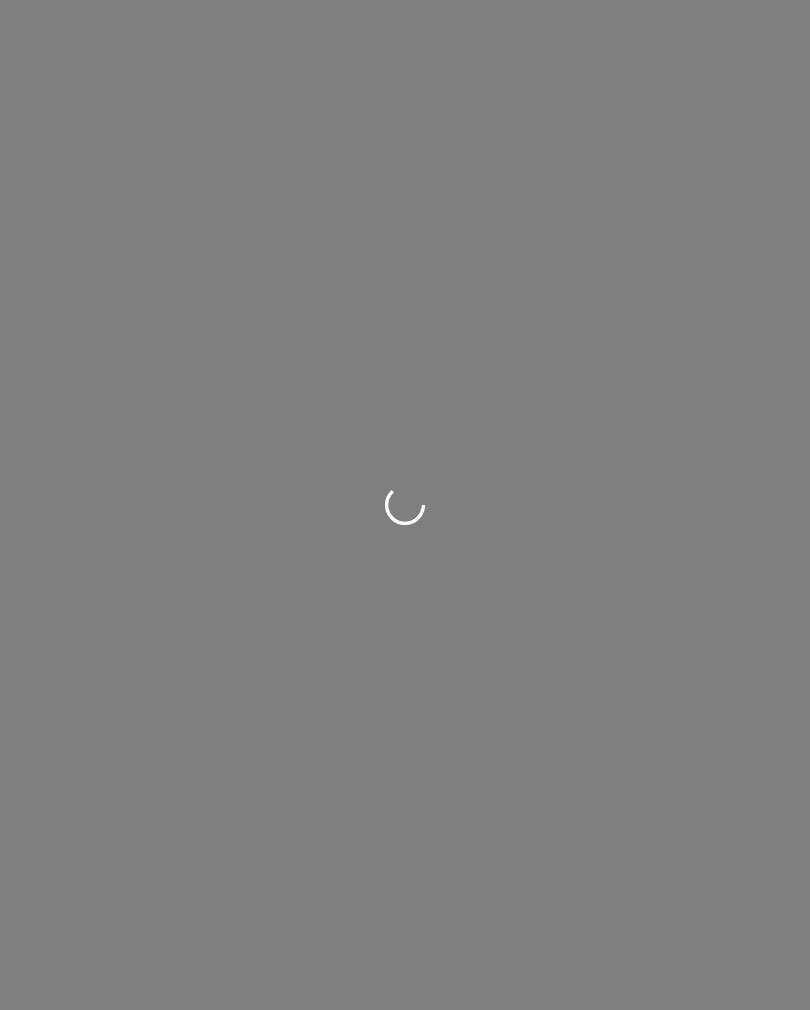 scroll, scrollTop: 0, scrollLeft: 0, axis: both 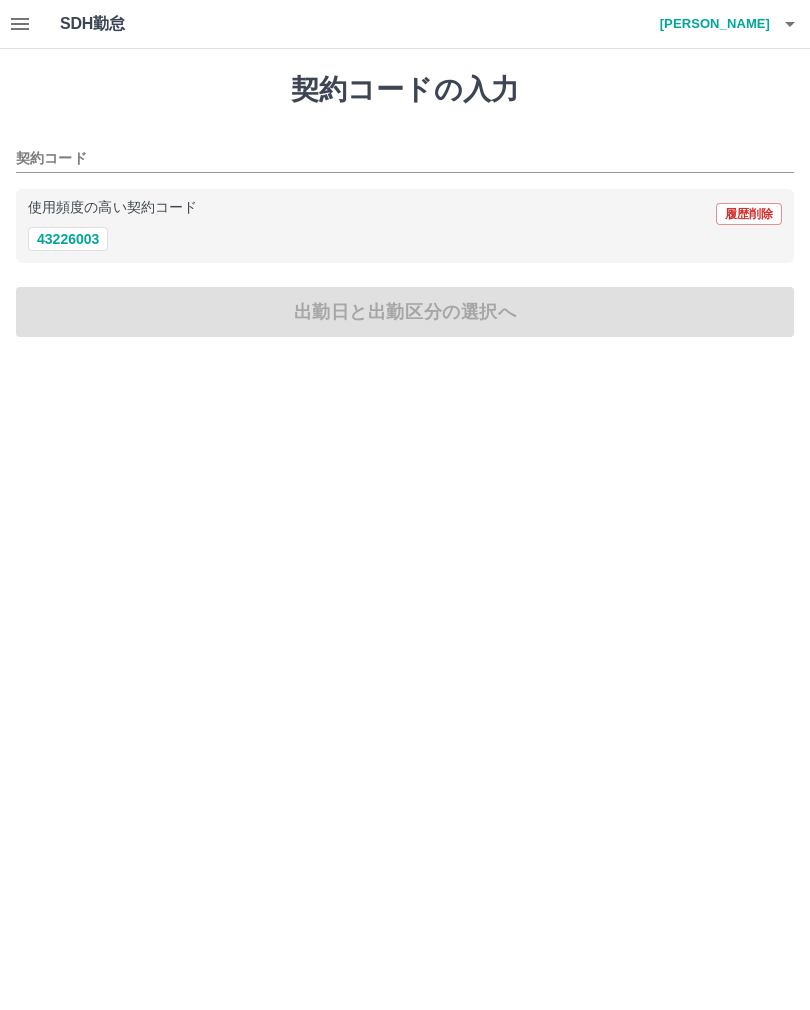 click on "43226003" at bounding box center (68, 239) 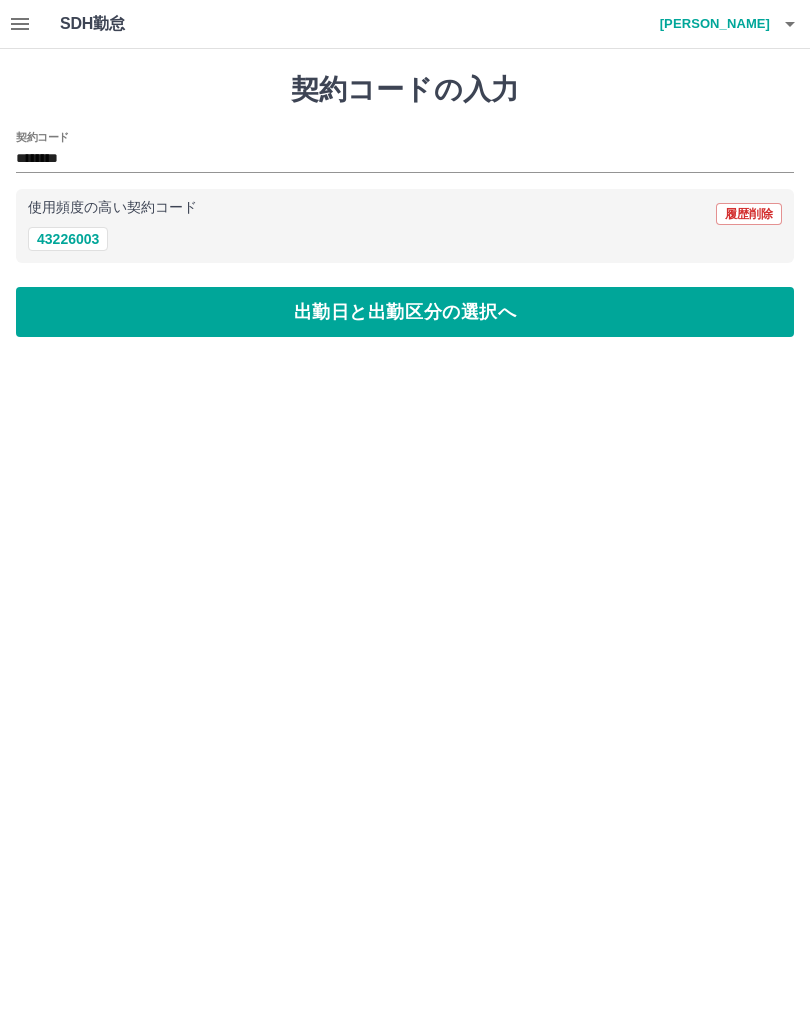 type on "********" 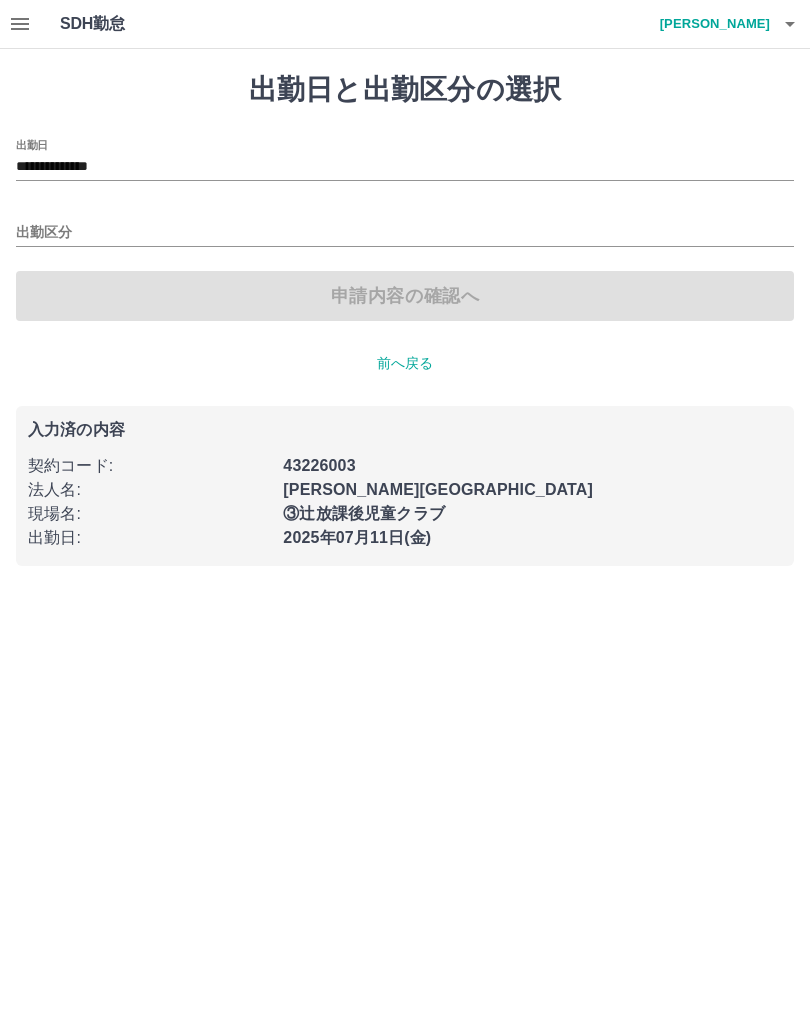click on "出勤区分" at bounding box center (405, 233) 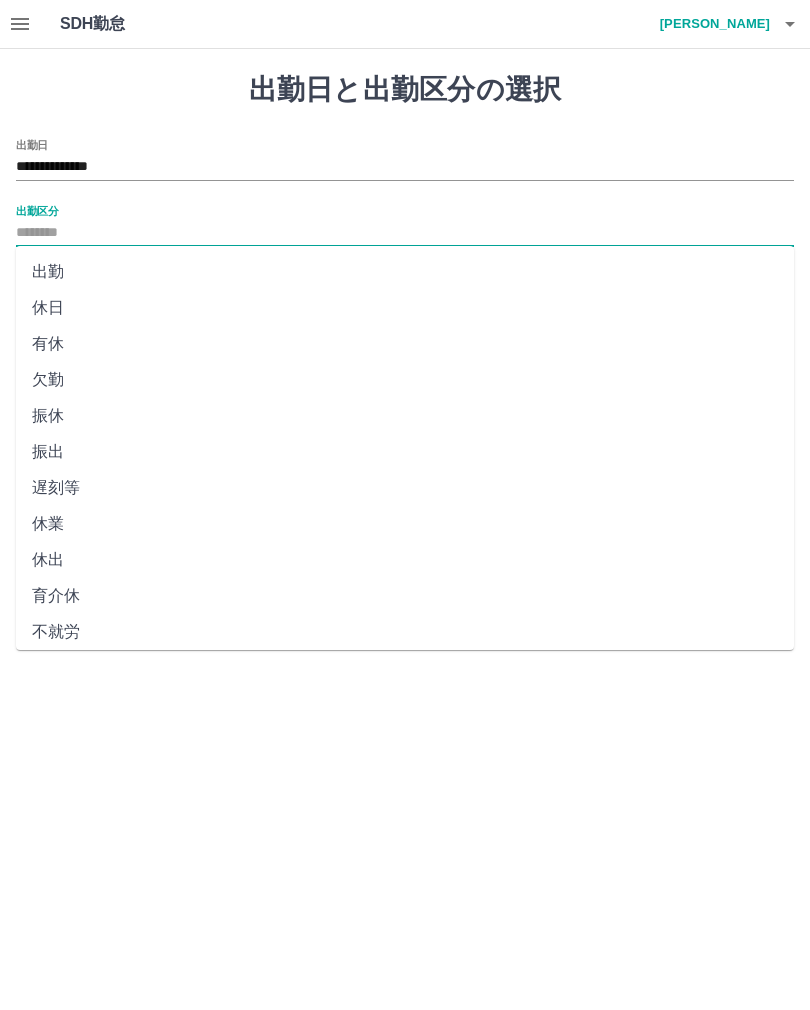 click on "出勤" at bounding box center [405, 272] 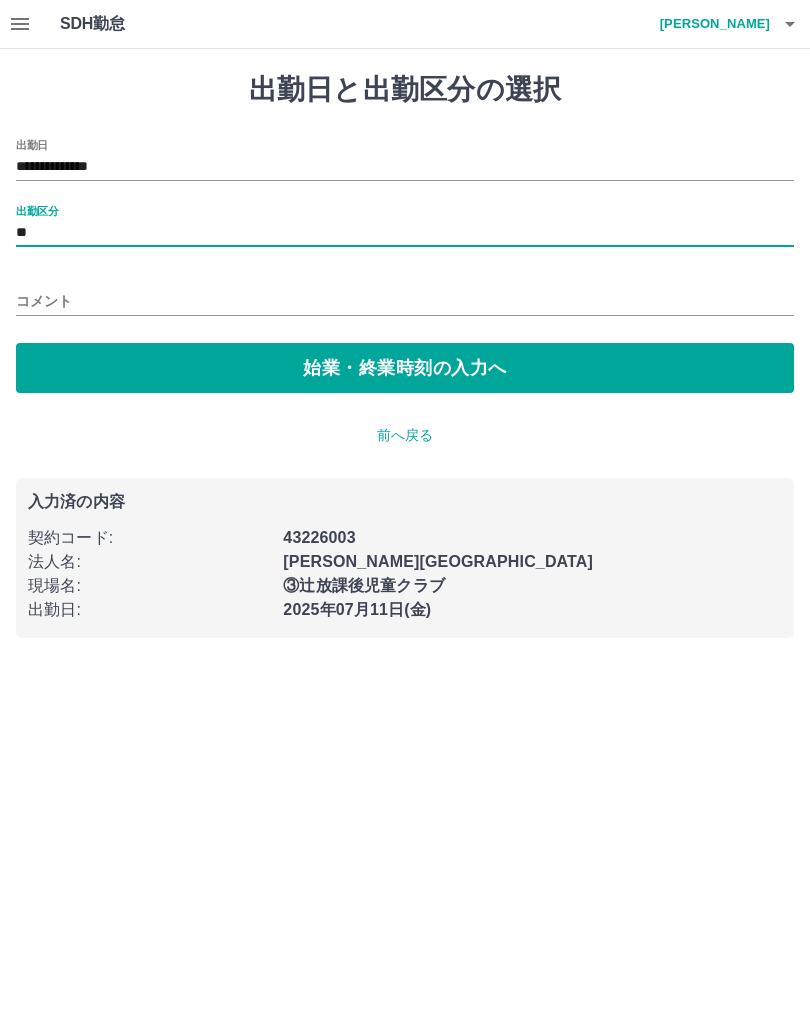click on "始業・終業時刻の入力へ" at bounding box center (405, 368) 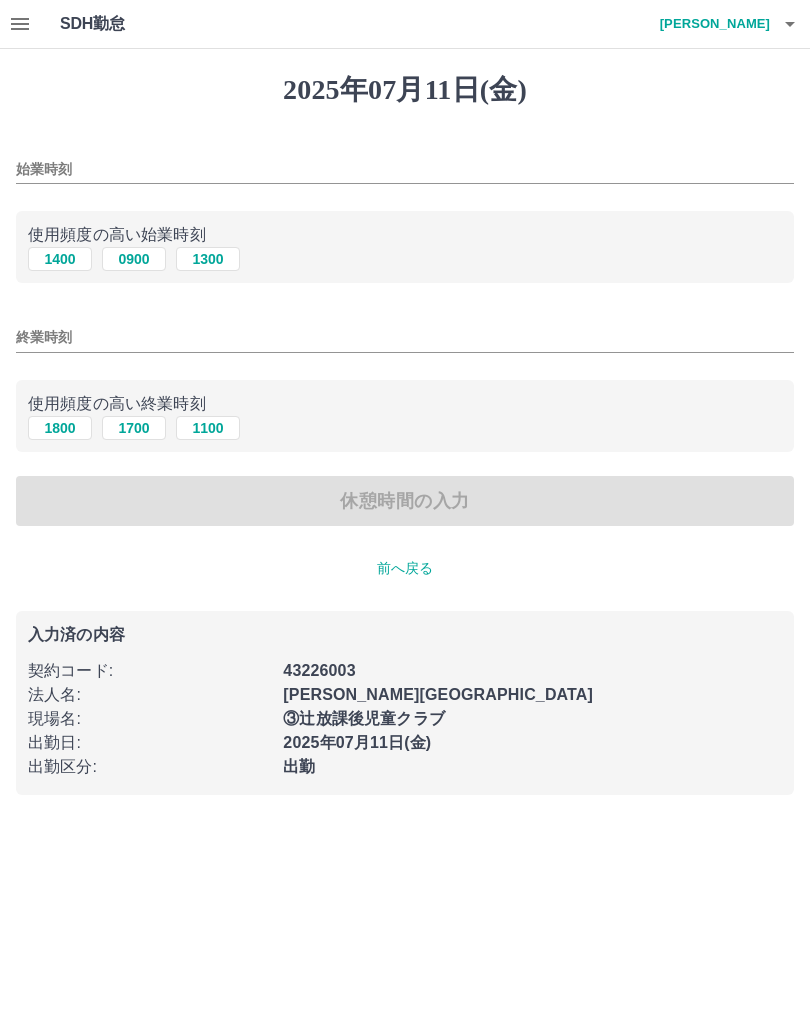 click on "1400" at bounding box center (60, 259) 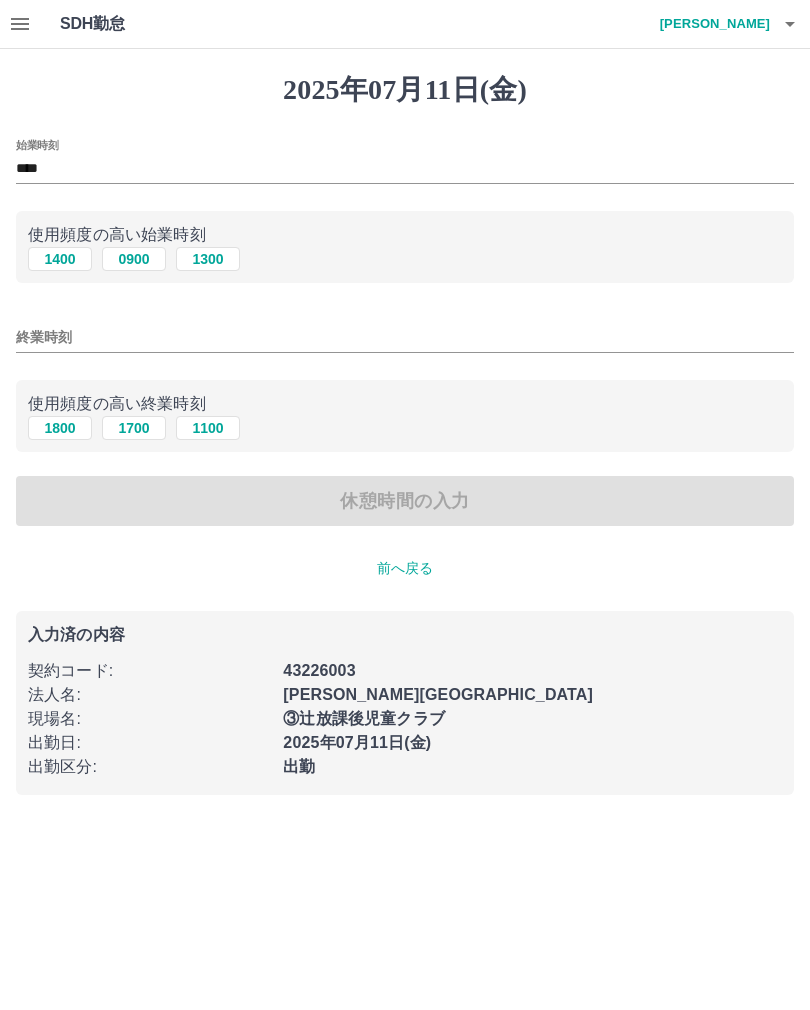 click on "1800" at bounding box center [60, 428] 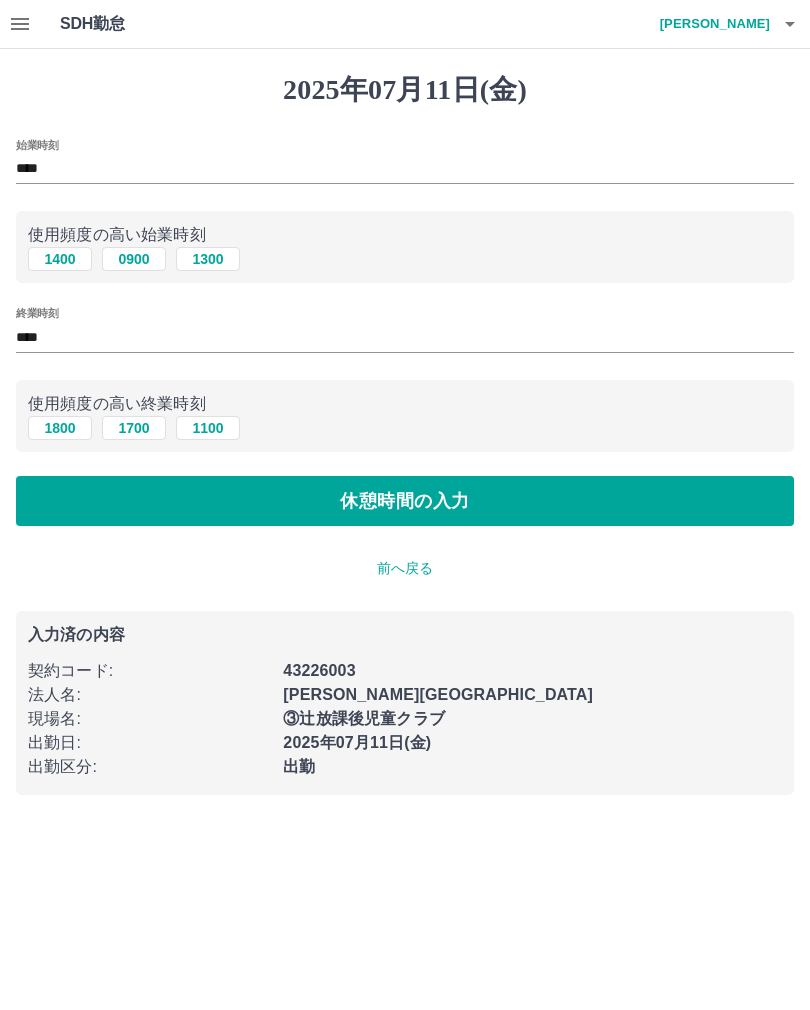 click on "休憩時間の入力" at bounding box center [405, 501] 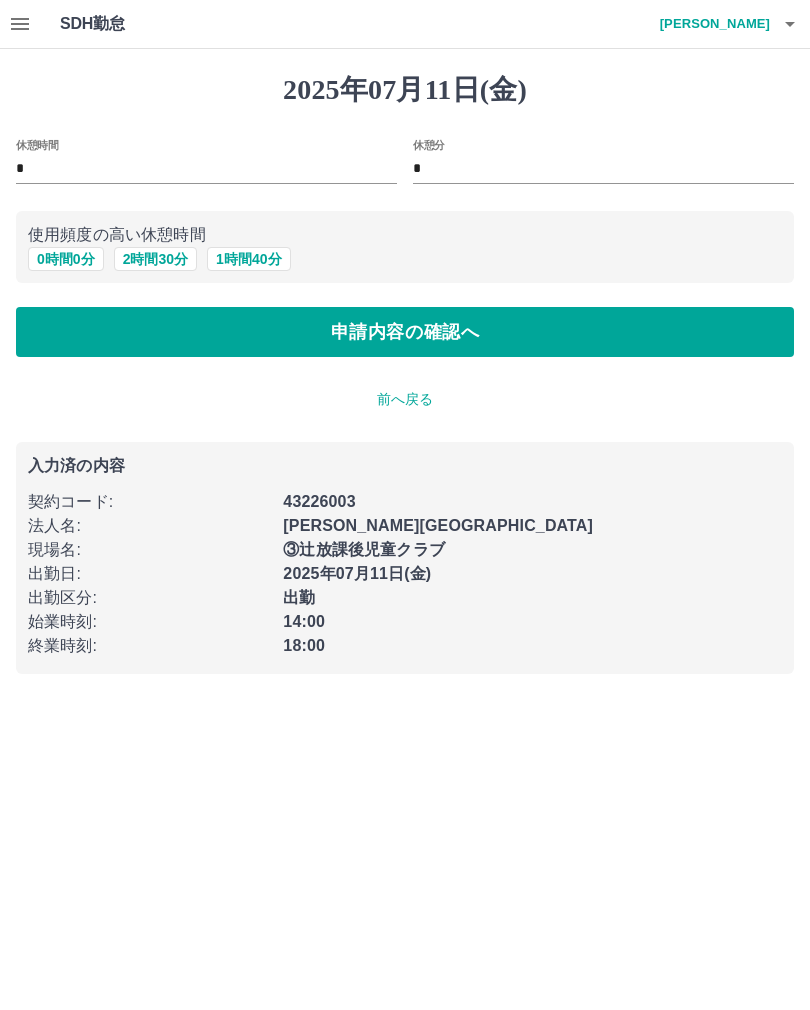 click on "申請内容の確認へ" at bounding box center (405, 332) 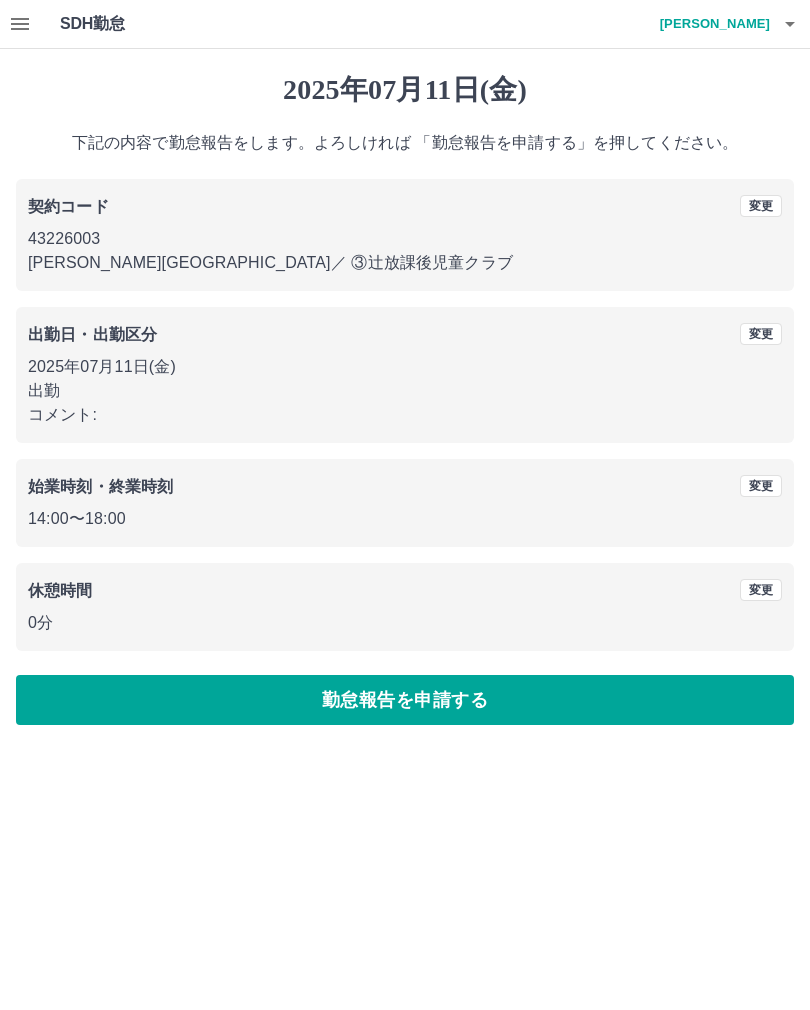 click on "勤怠報告を申請する" at bounding box center [405, 700] 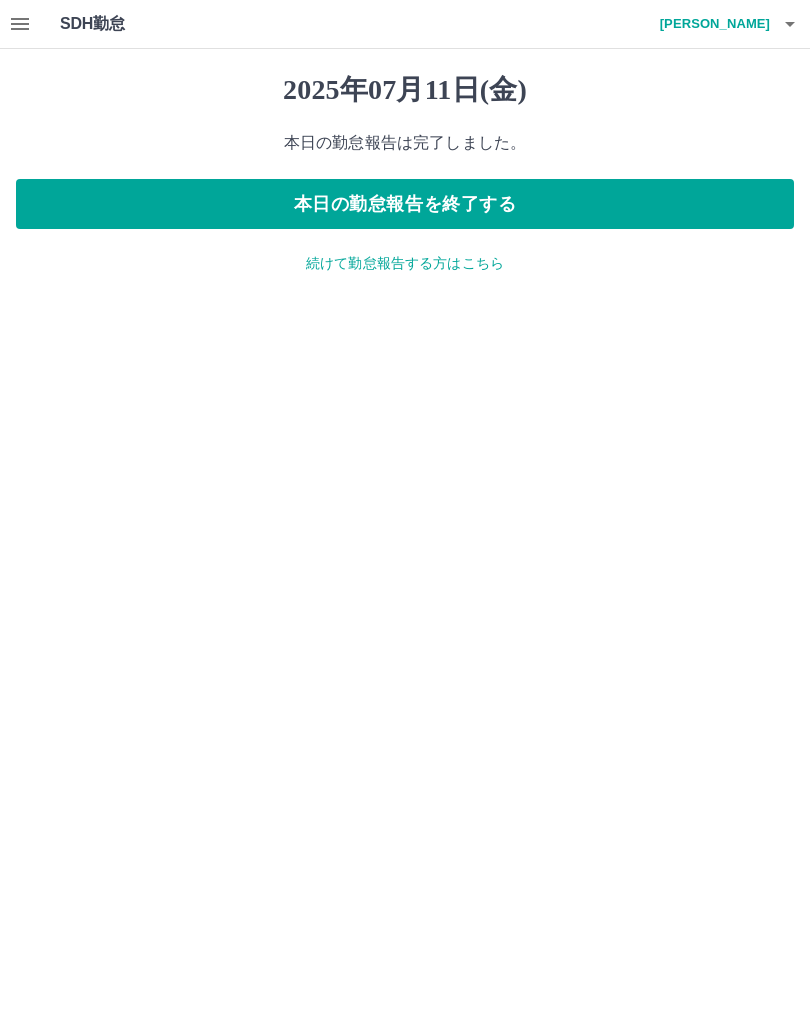 click on "本日の勤怠報告を終了する" at bounding box center [405, 204] 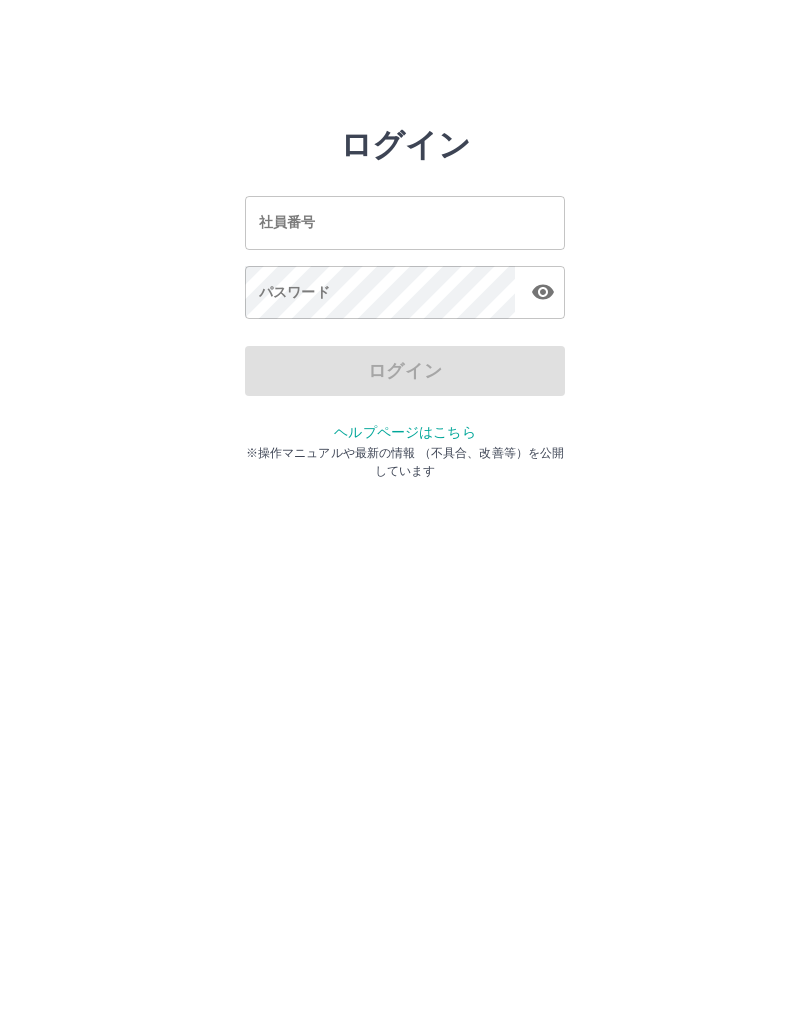 scroll, scrollTop: 0, scrollLeft: 0, axis: both 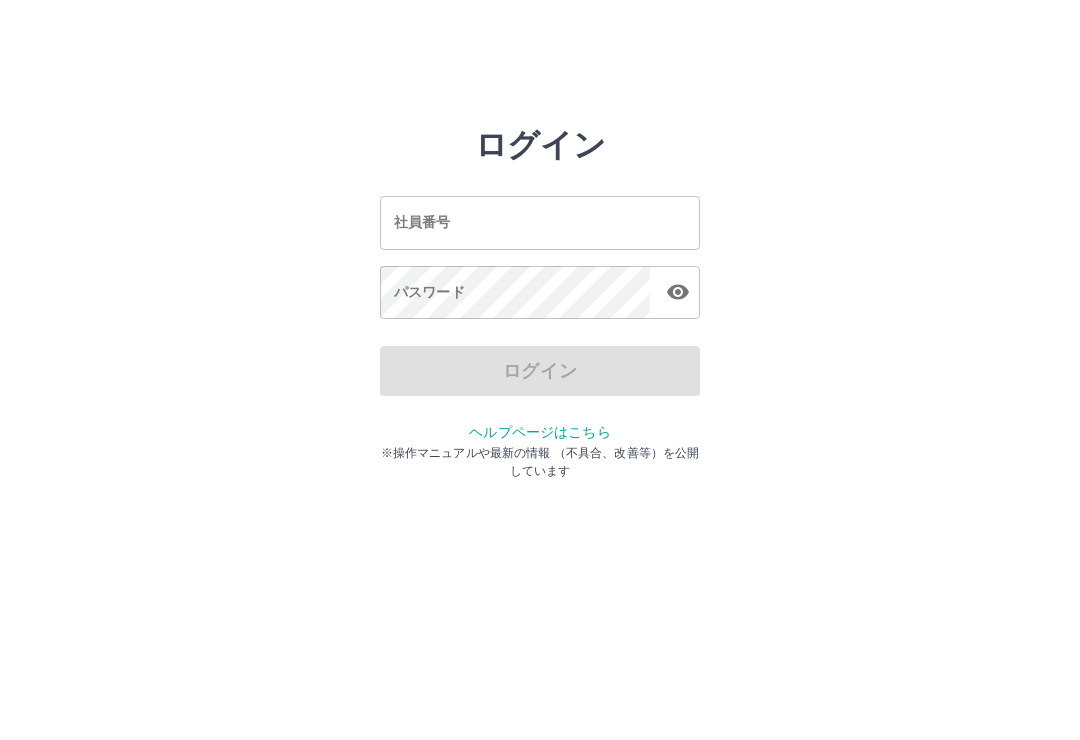 click on "社員番号" at bounding box center [540, 222] 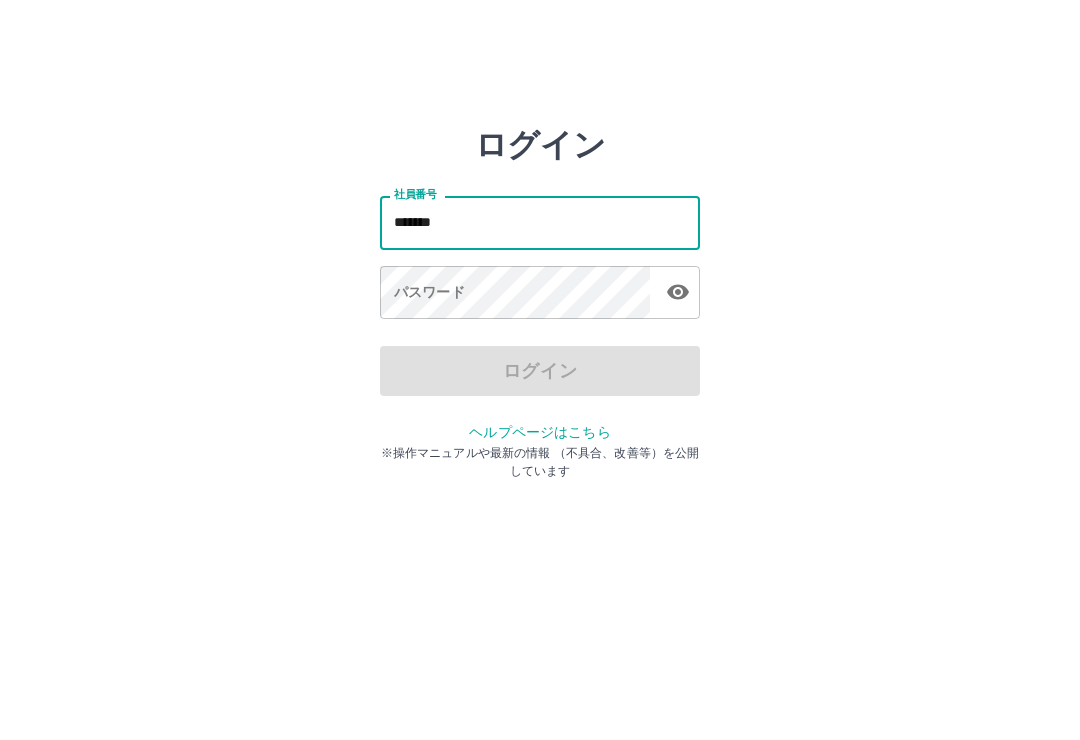 type on "*******" 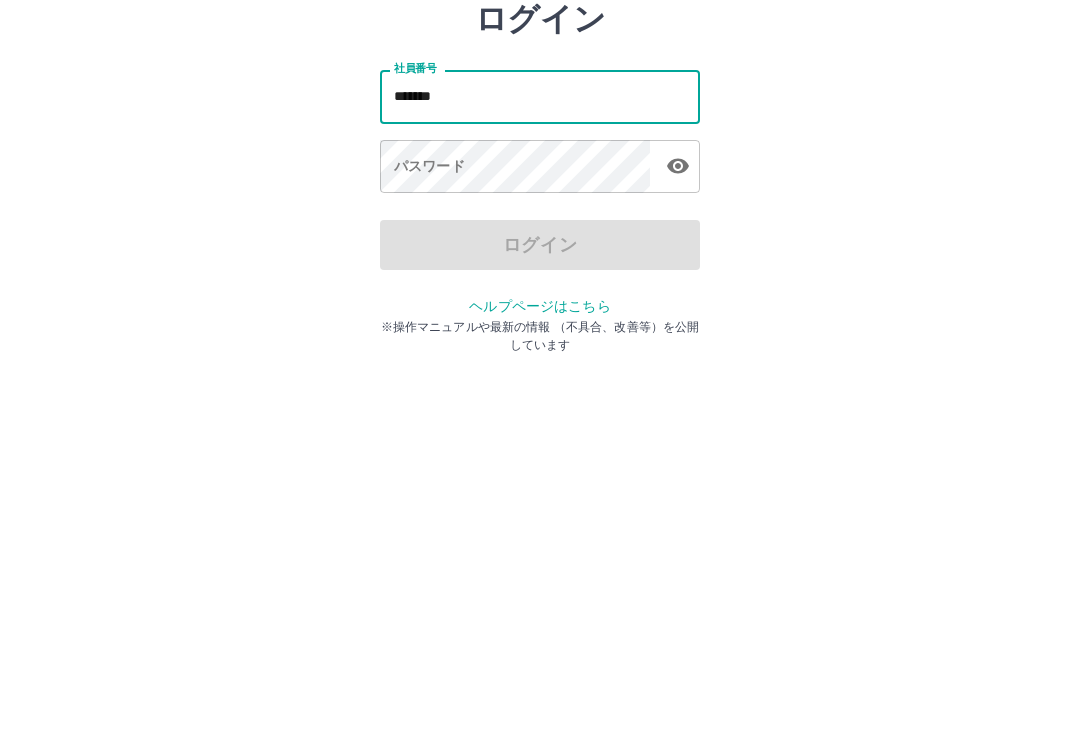 click on "パスワード パスワード" at bounding box center (540, 294) 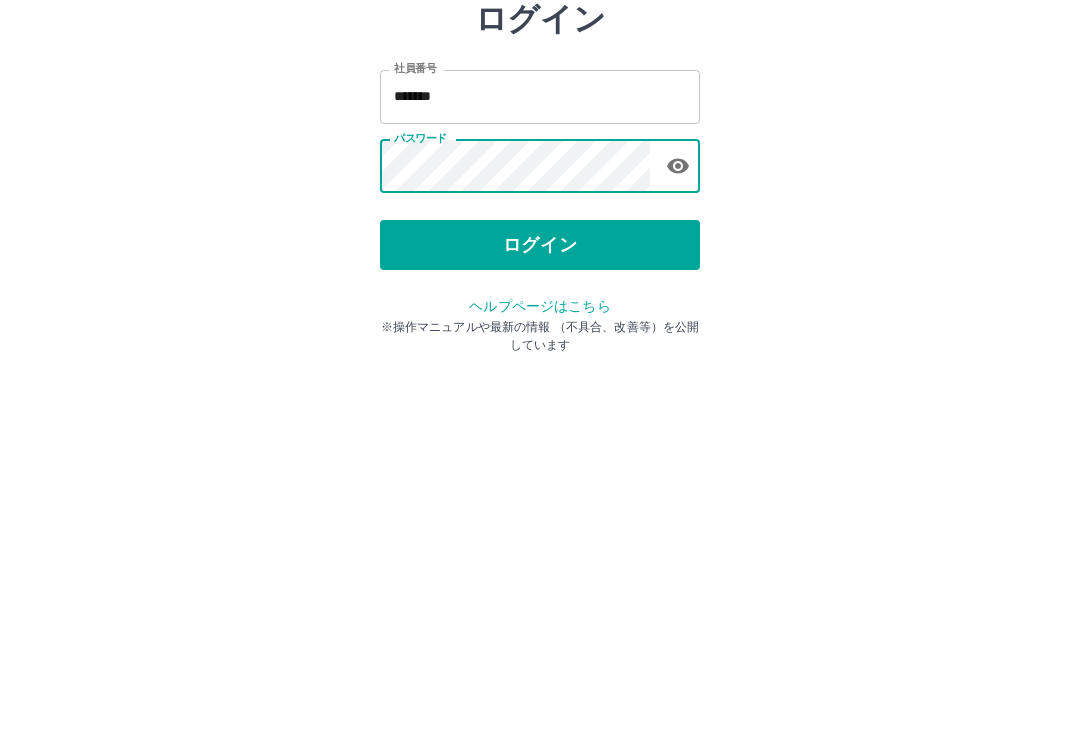click on "ログイン" at bounding box center (540, 371) 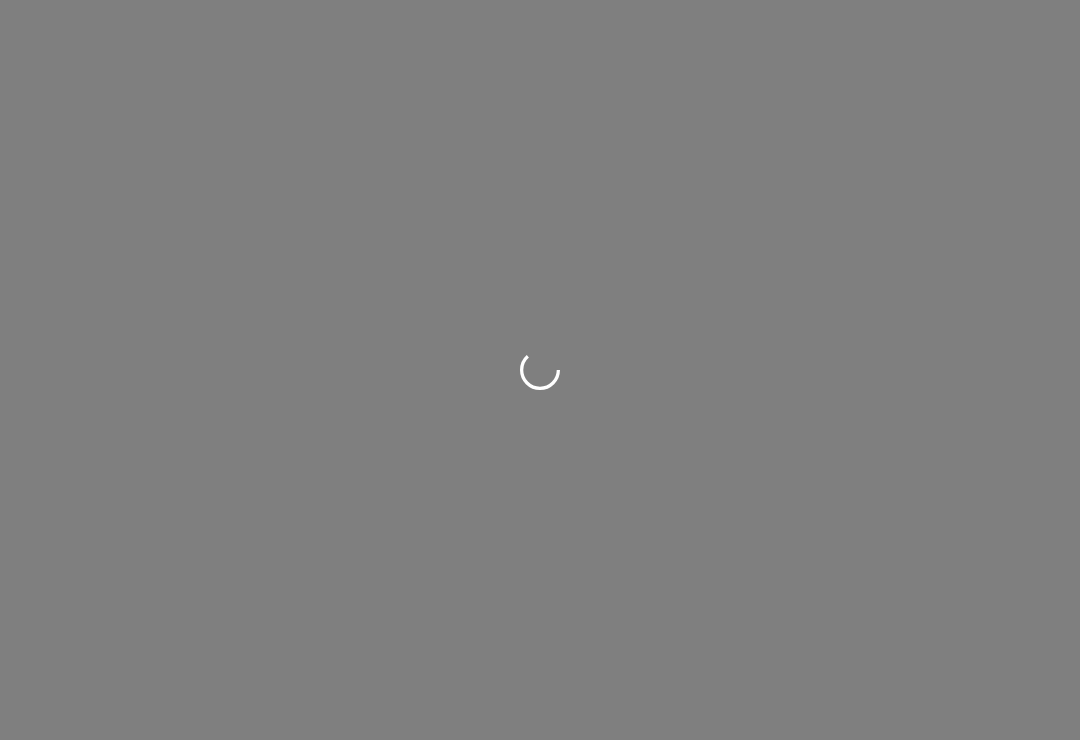 scroll, scrollTop: 0, scrollLeft: 0, axis: both 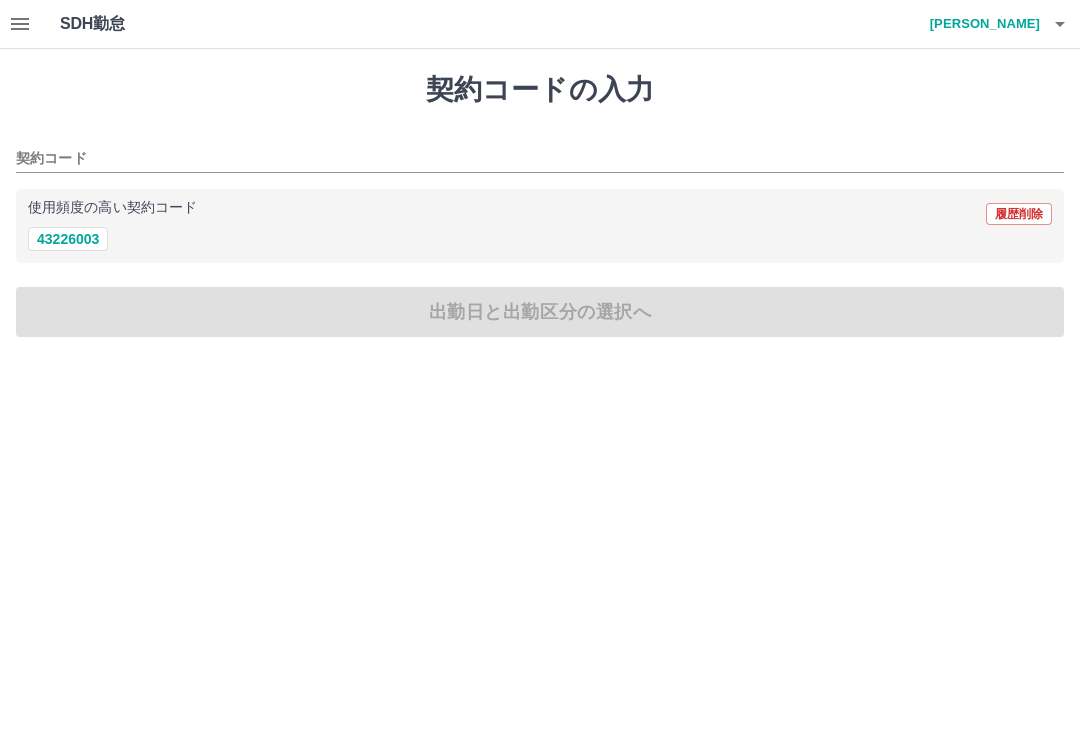 click on "43226003" at bounding box center [68, 239] 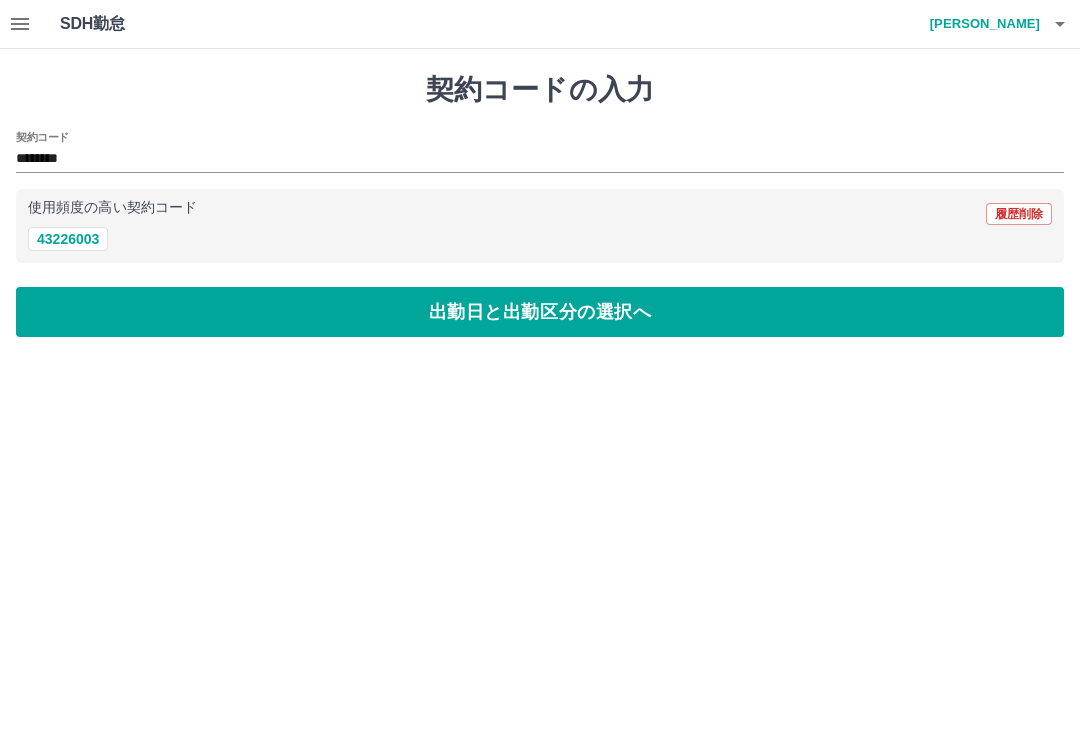 click on "出勤日と出勤区分の選択へ" at bounding box center [540, 312] 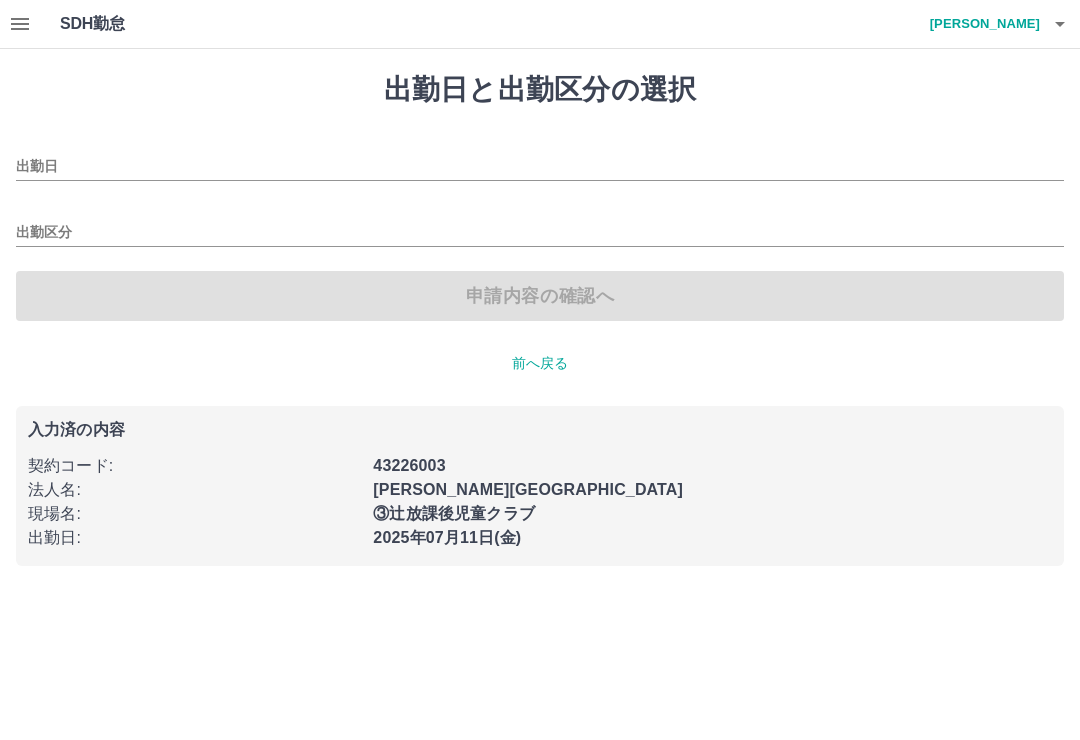 type on "**********" 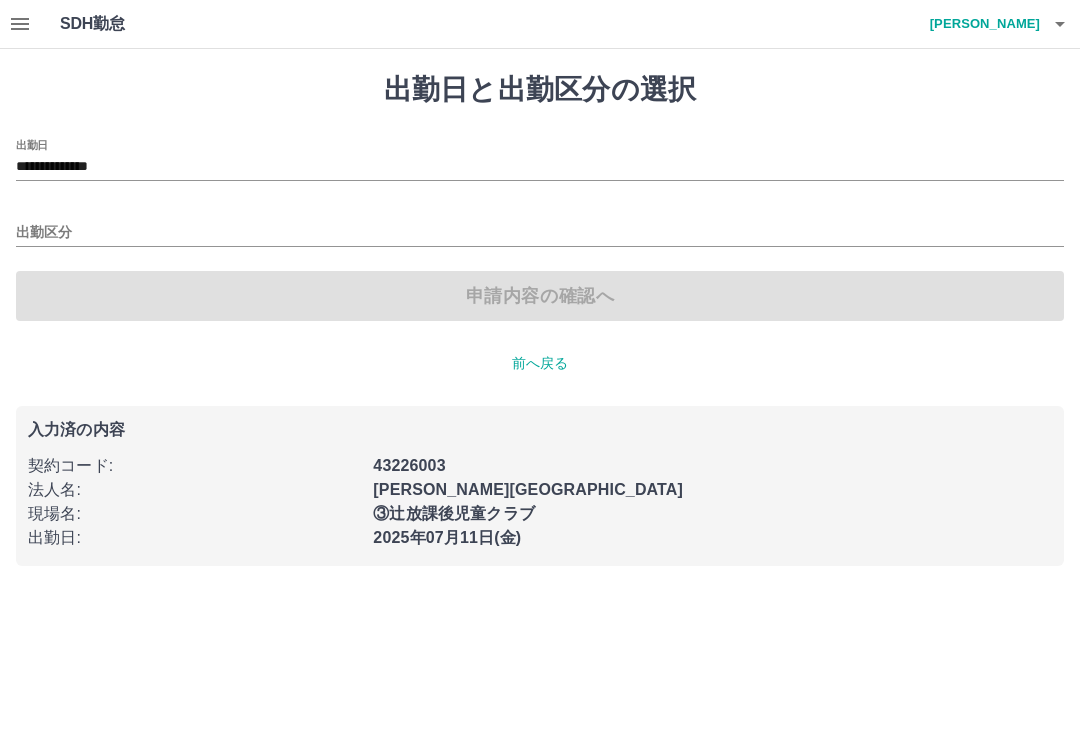 click on "出勤区分" at bounding box center (540, 233) 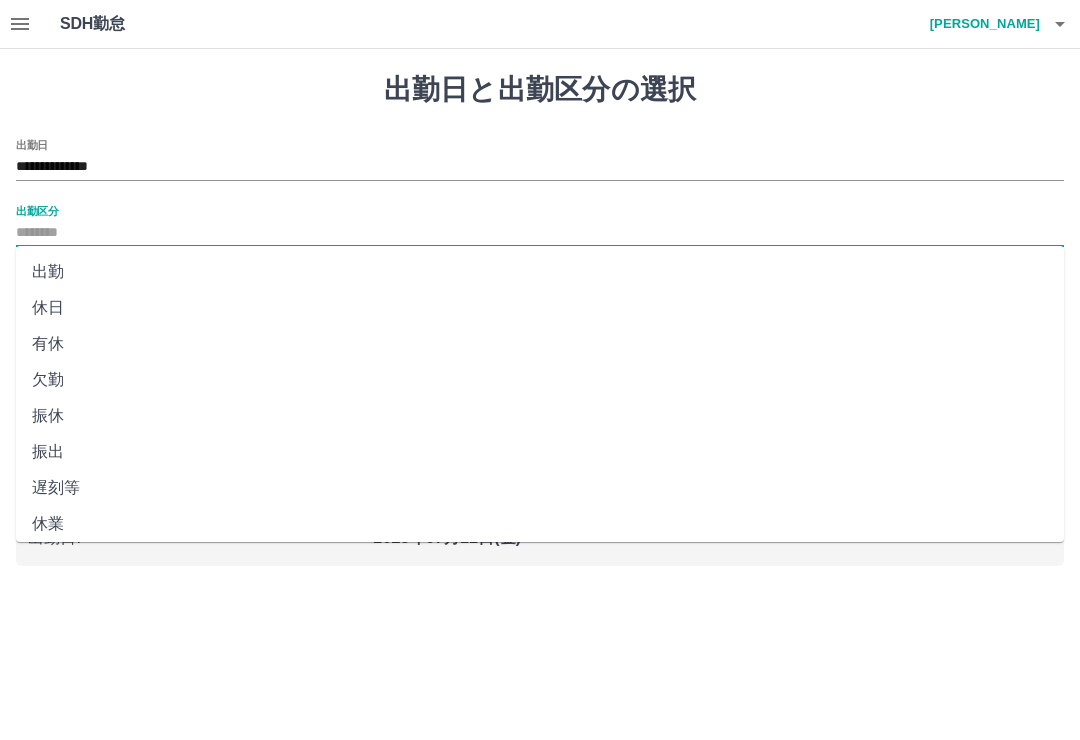 click on "出勤" at bounding box center (540, 272) 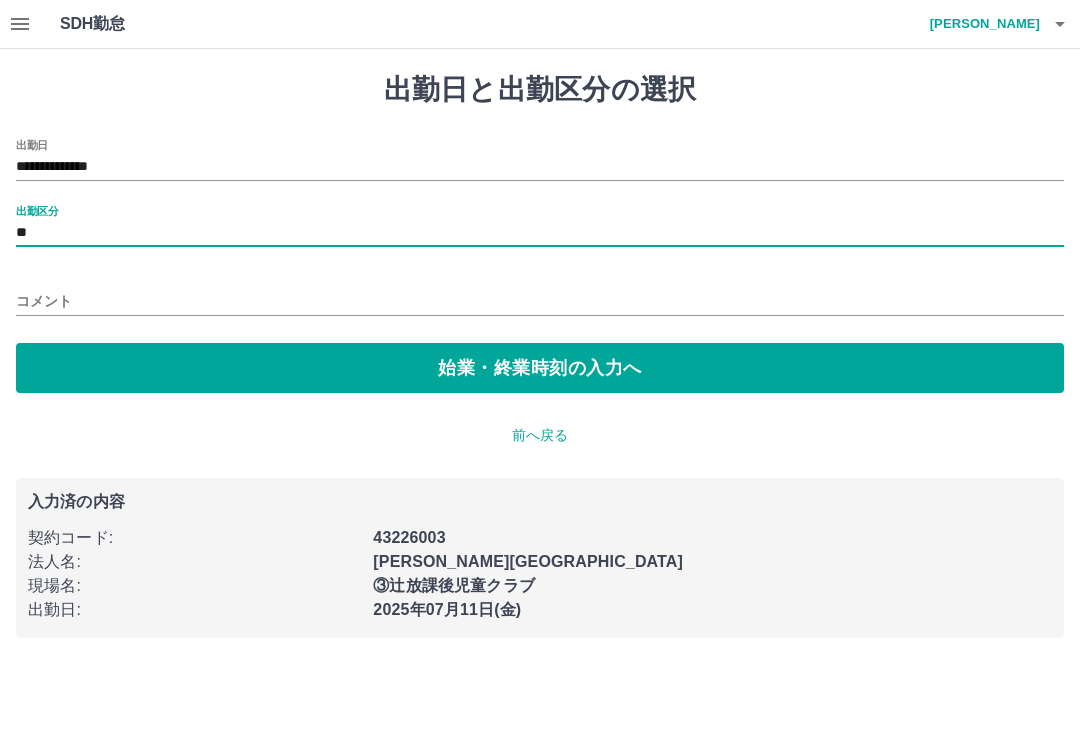 click on "始業・終業時刻の入力へ" at bounding box center [540, 368] 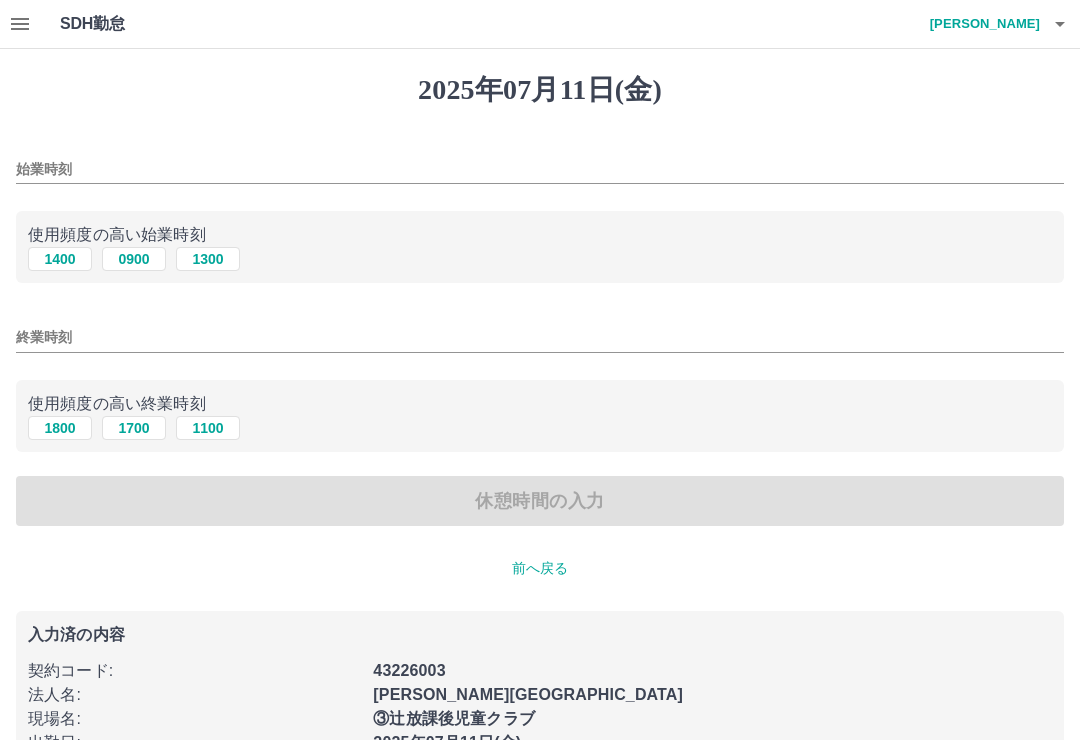 click on "1400" at bounding box center [60, 259] 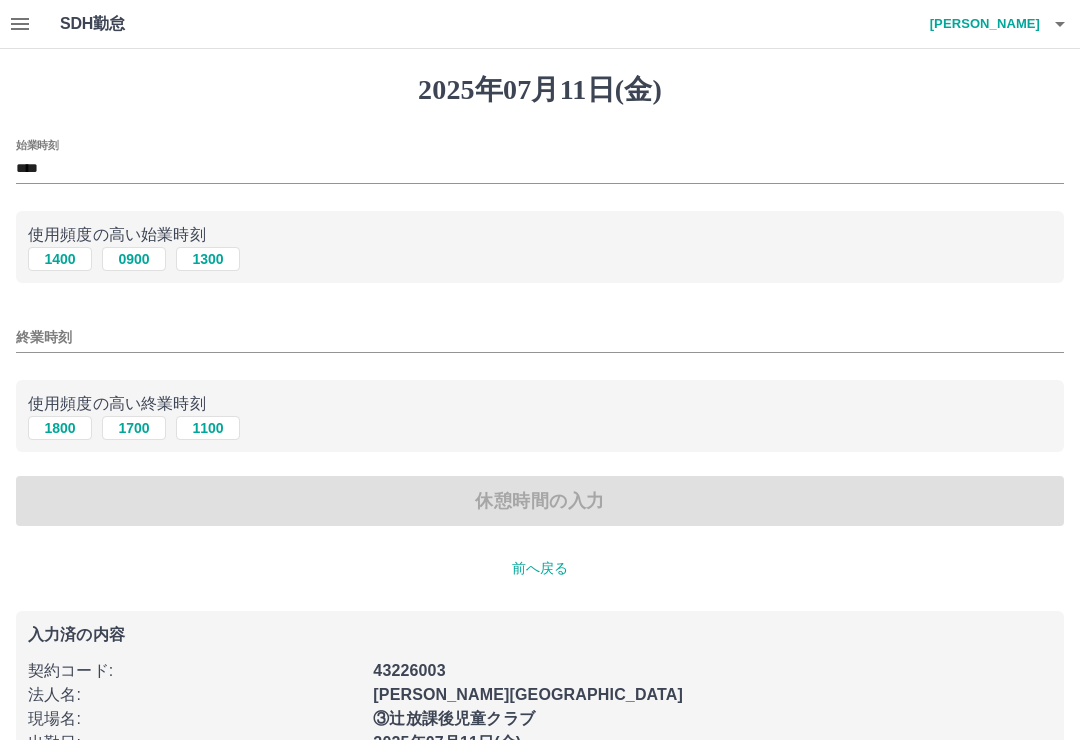 click on "1800" at bounding box center (60, 428) 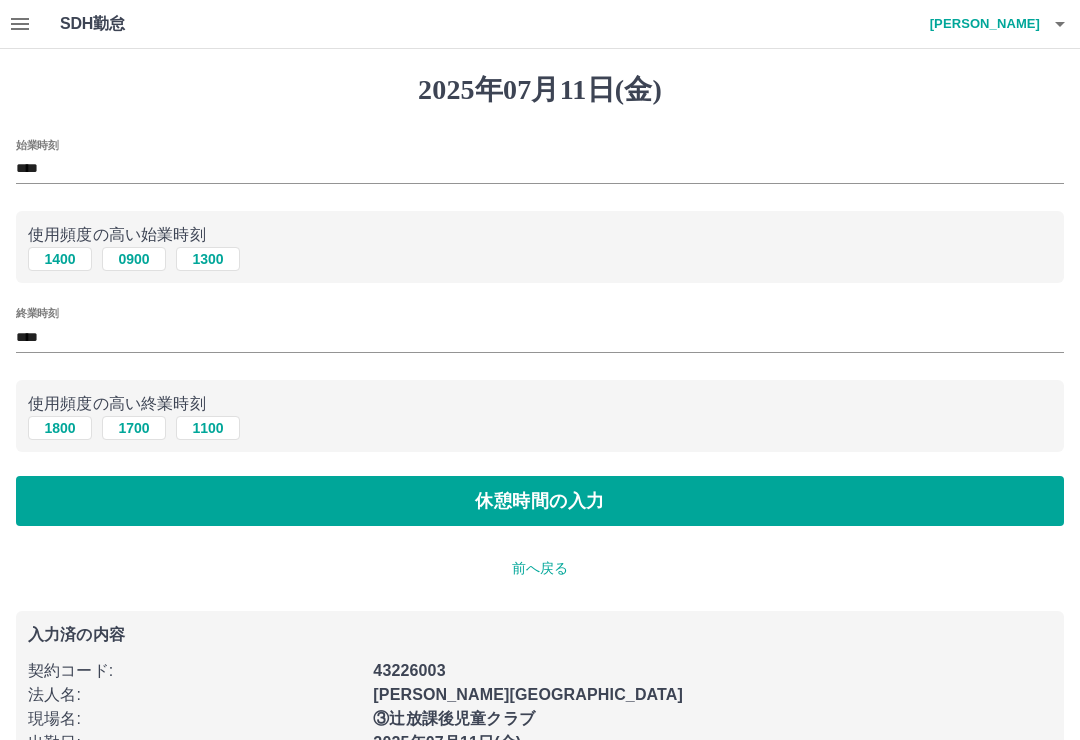 click on "休憩時間の入力" at bounding box center [540, 501] 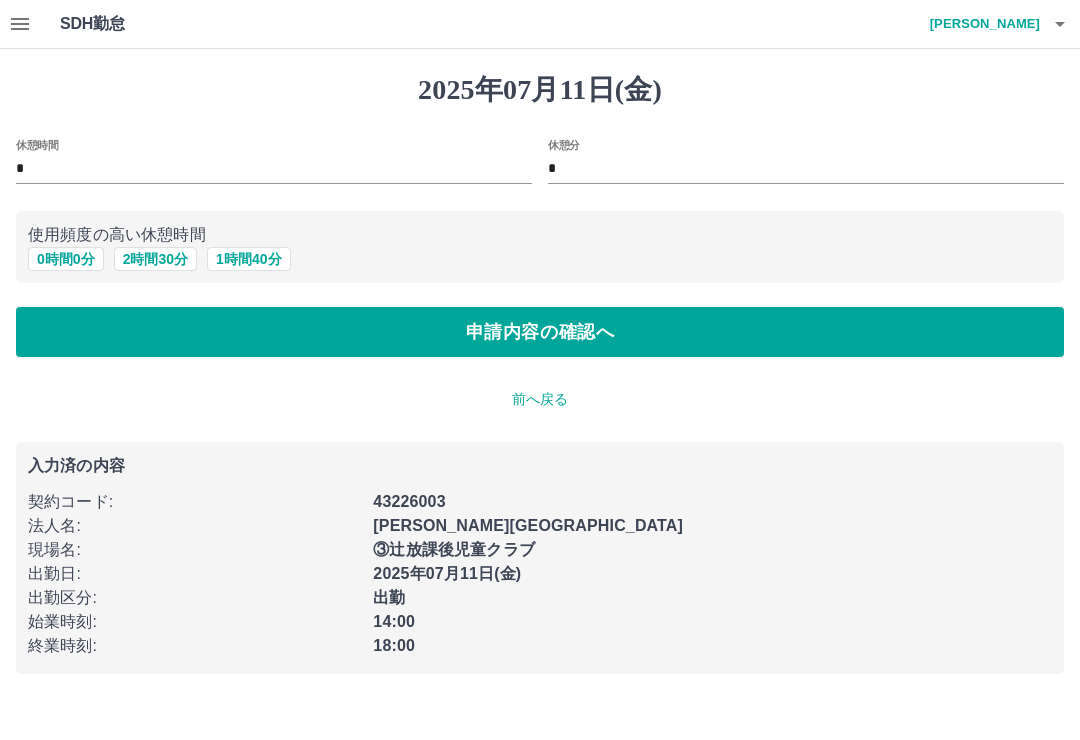 click on "0 時間 0 分" at bounding box center (66, 259) 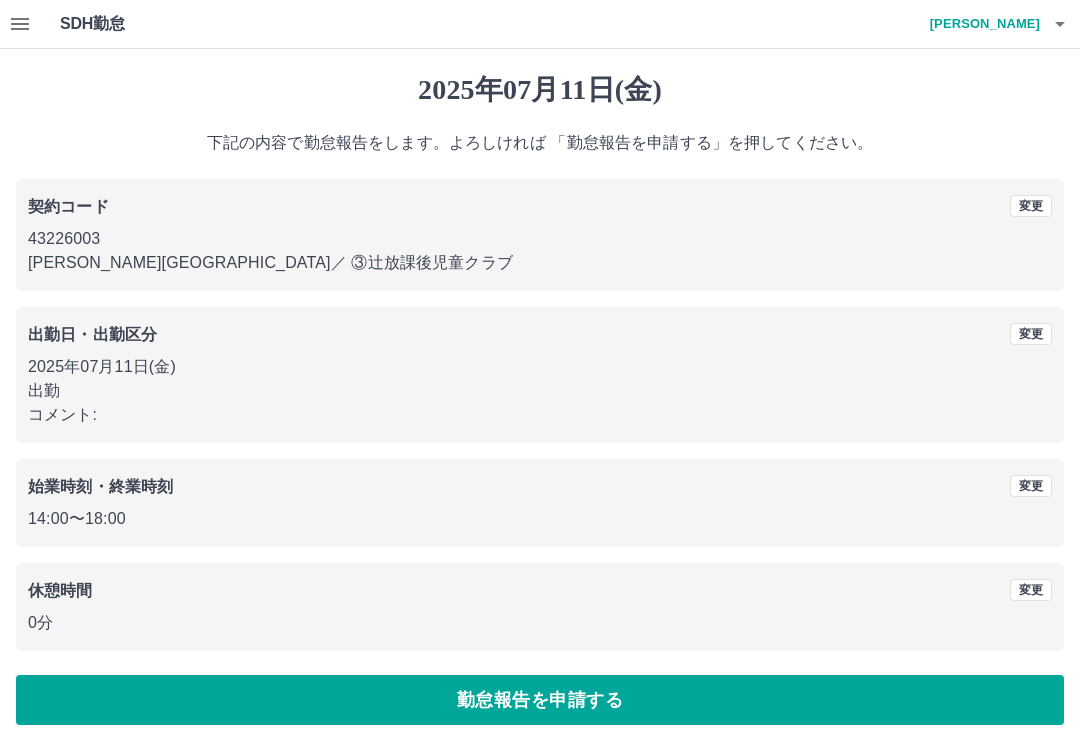 scroll, scrollTop: 8, scrollLeft: 0, axis: vertical 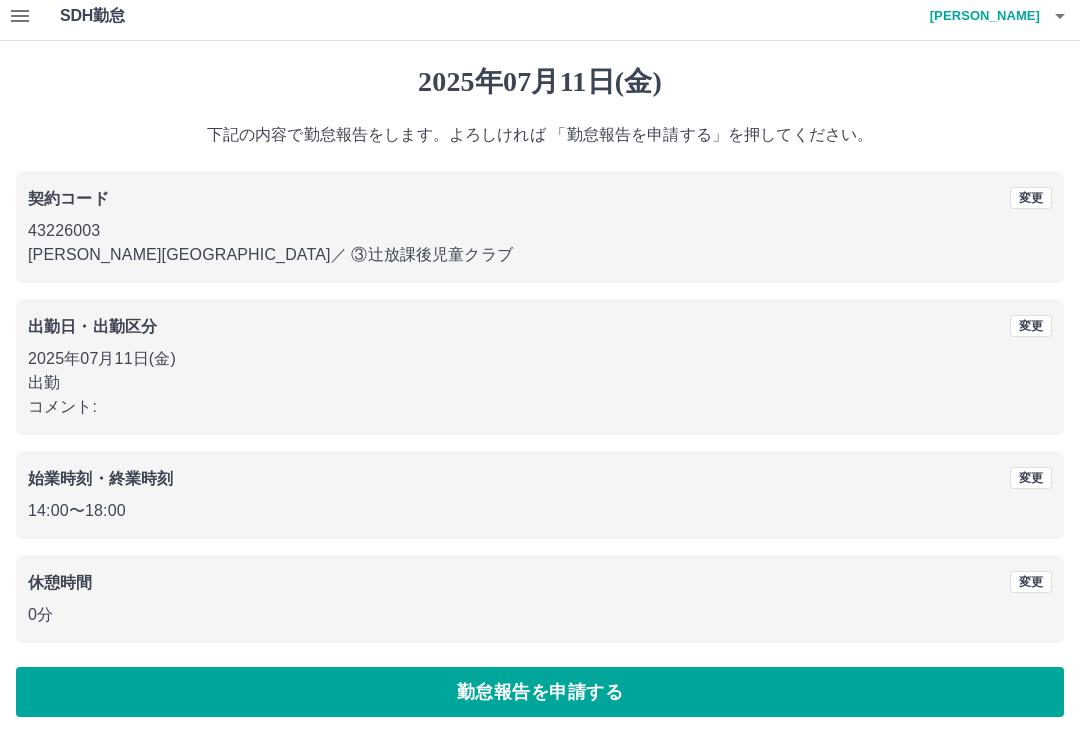 click on "勤怠報告を申請する" at bounding box center [540, 692] 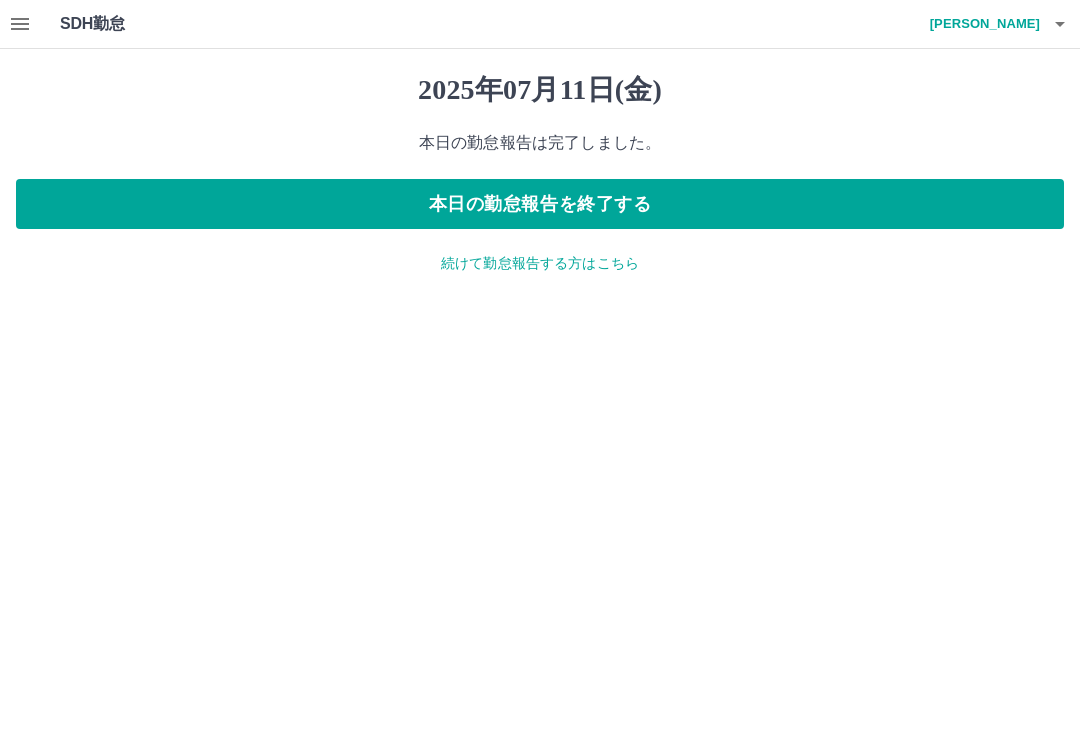 click on "本日の勤怠報告を終了する" at bounding box center [540, 204] 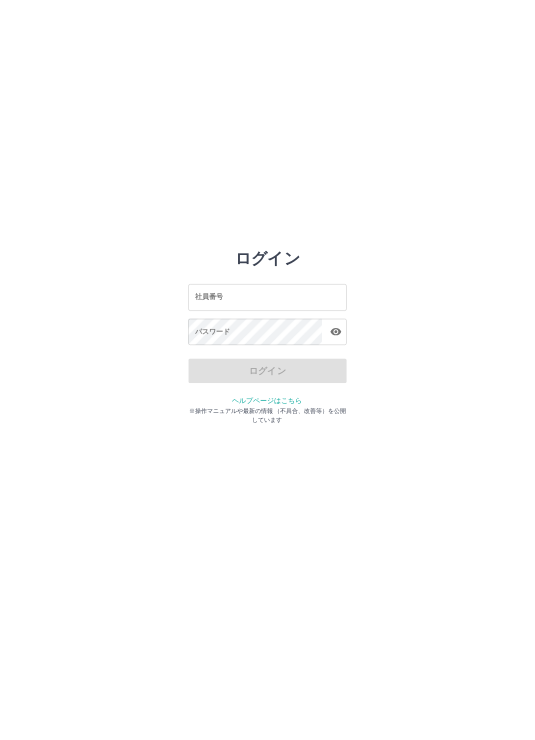 scroll, scrollTop: 0, scrollLeft: 0, axis: both 